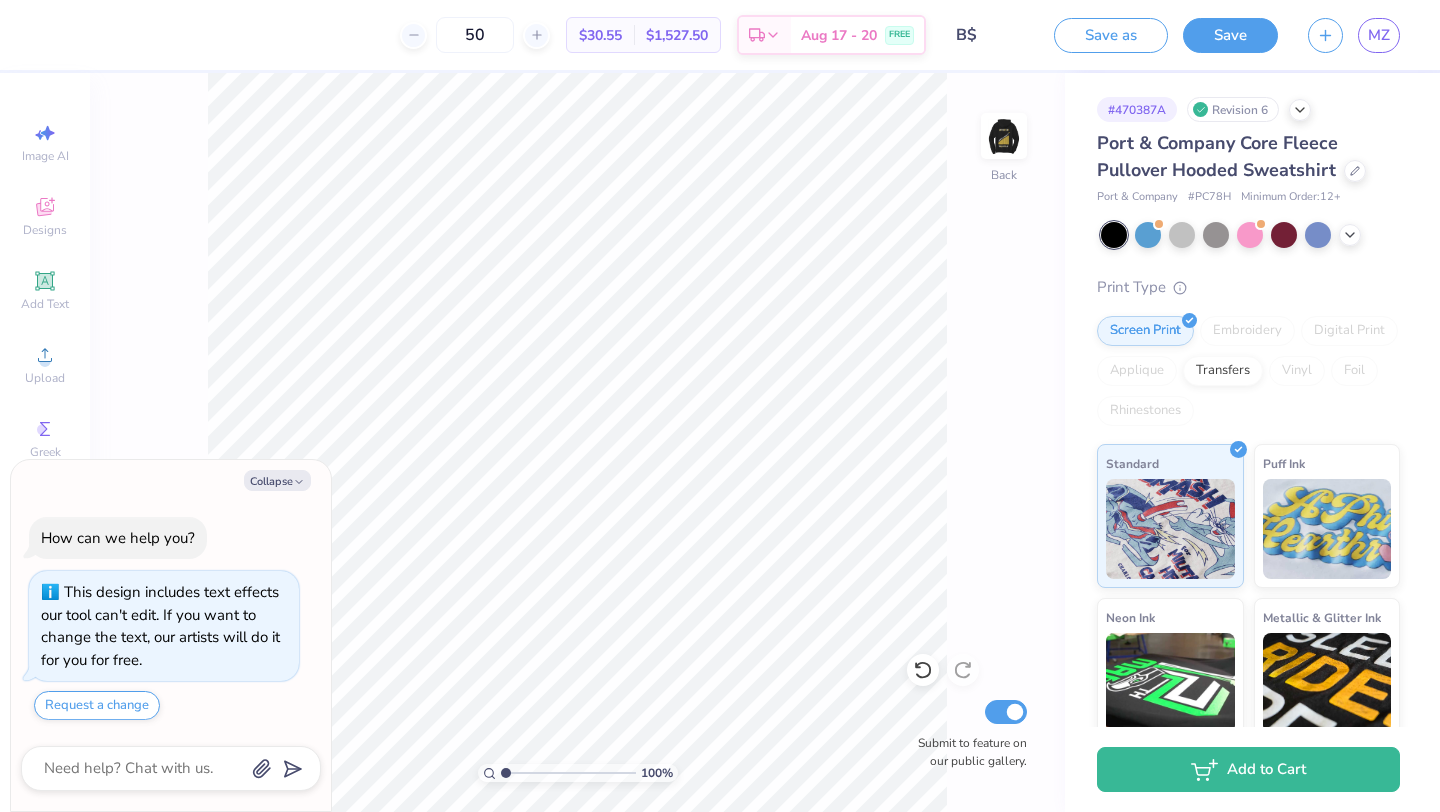 scroll, scrollTop: 0, scrollLeft: 0, axis: both 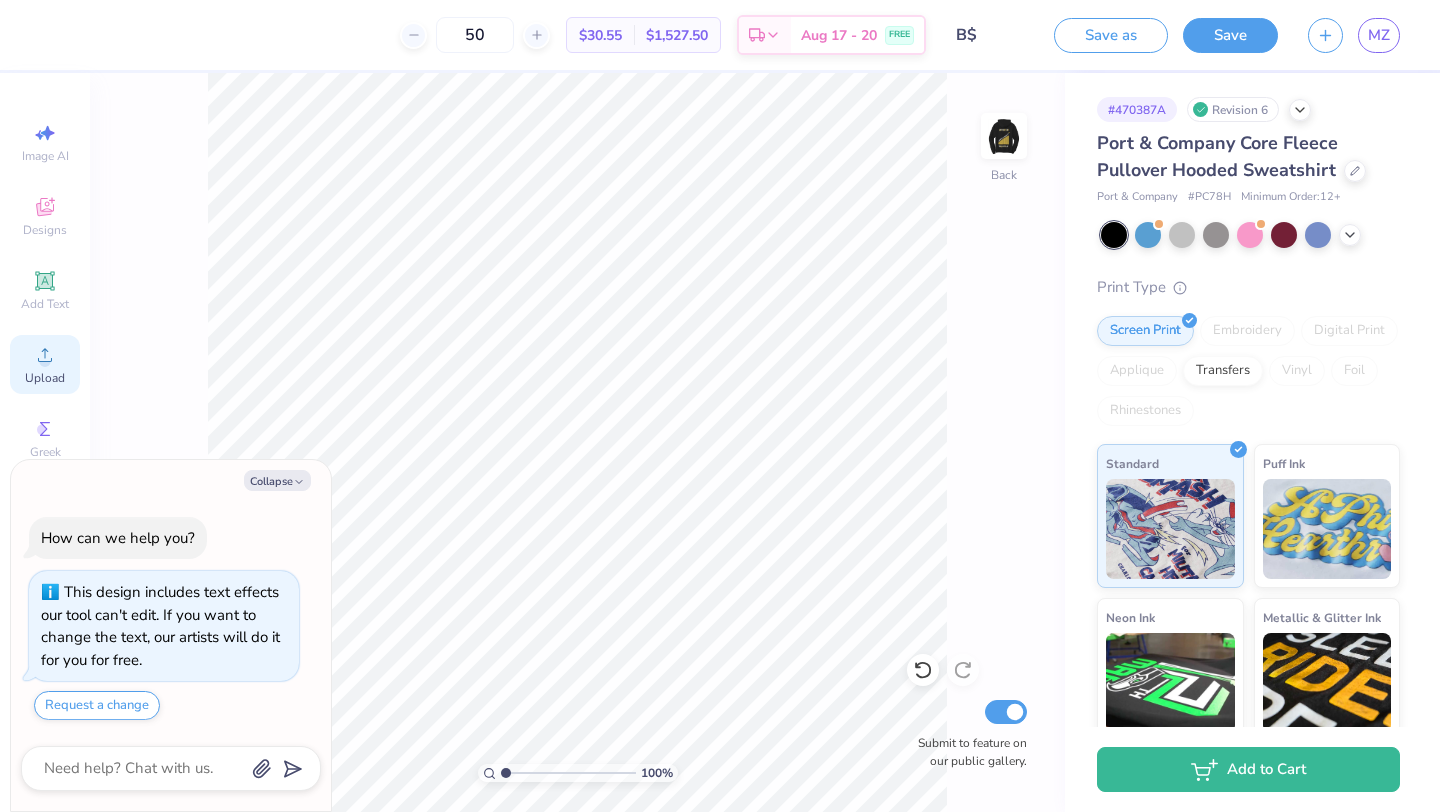 click 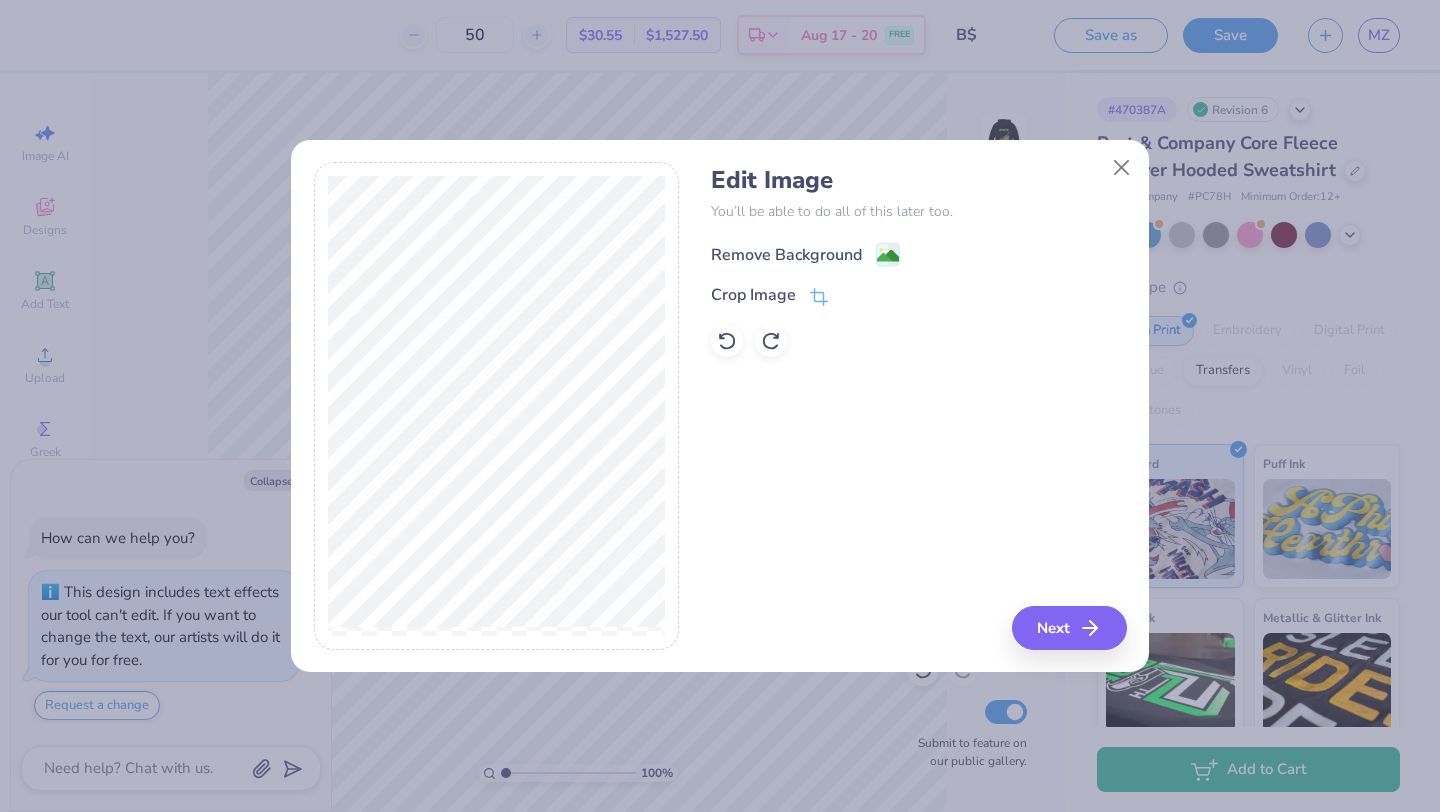 click on "Remove Background" at bounding box center [786, 255] 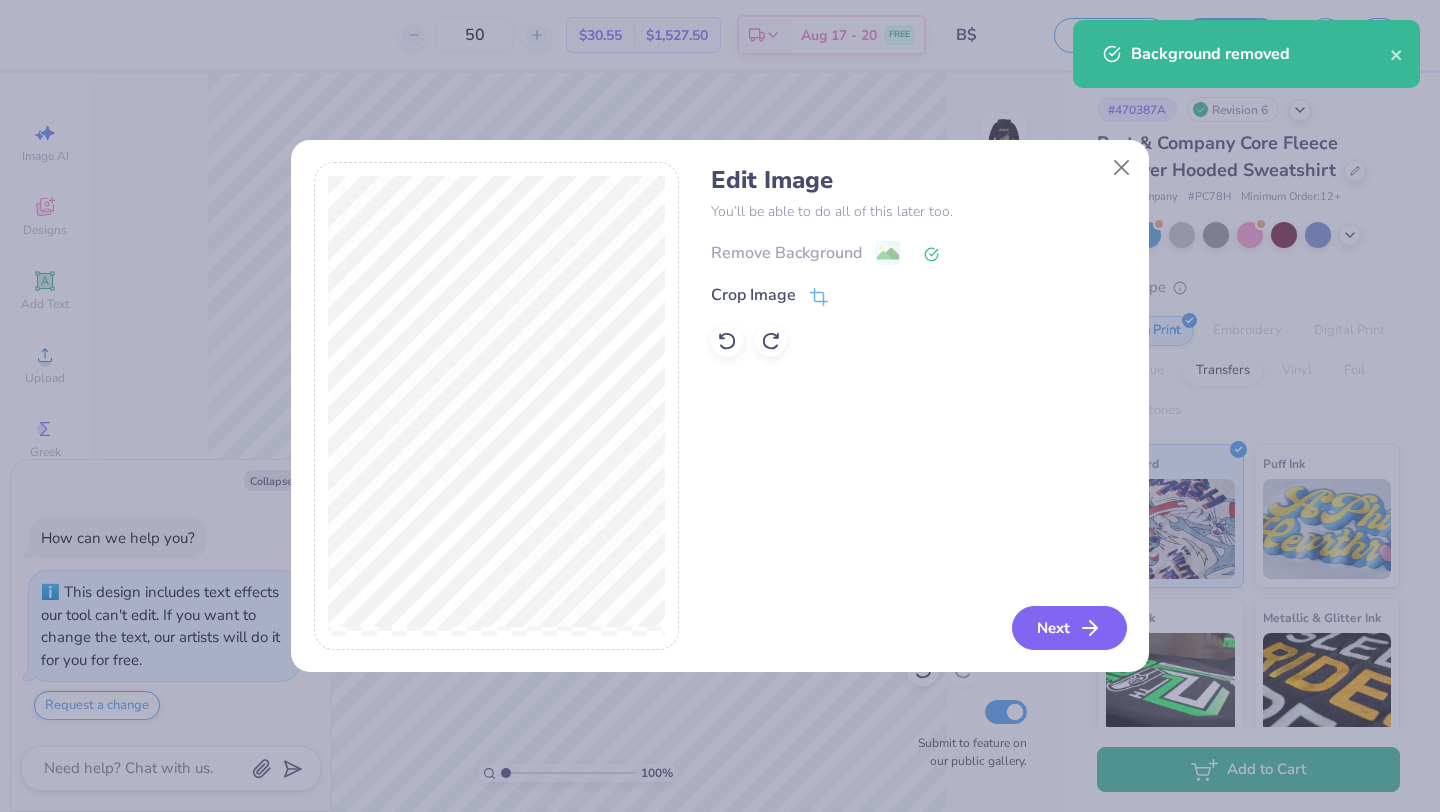 click on "Next" at bounding box center [1069, 628] 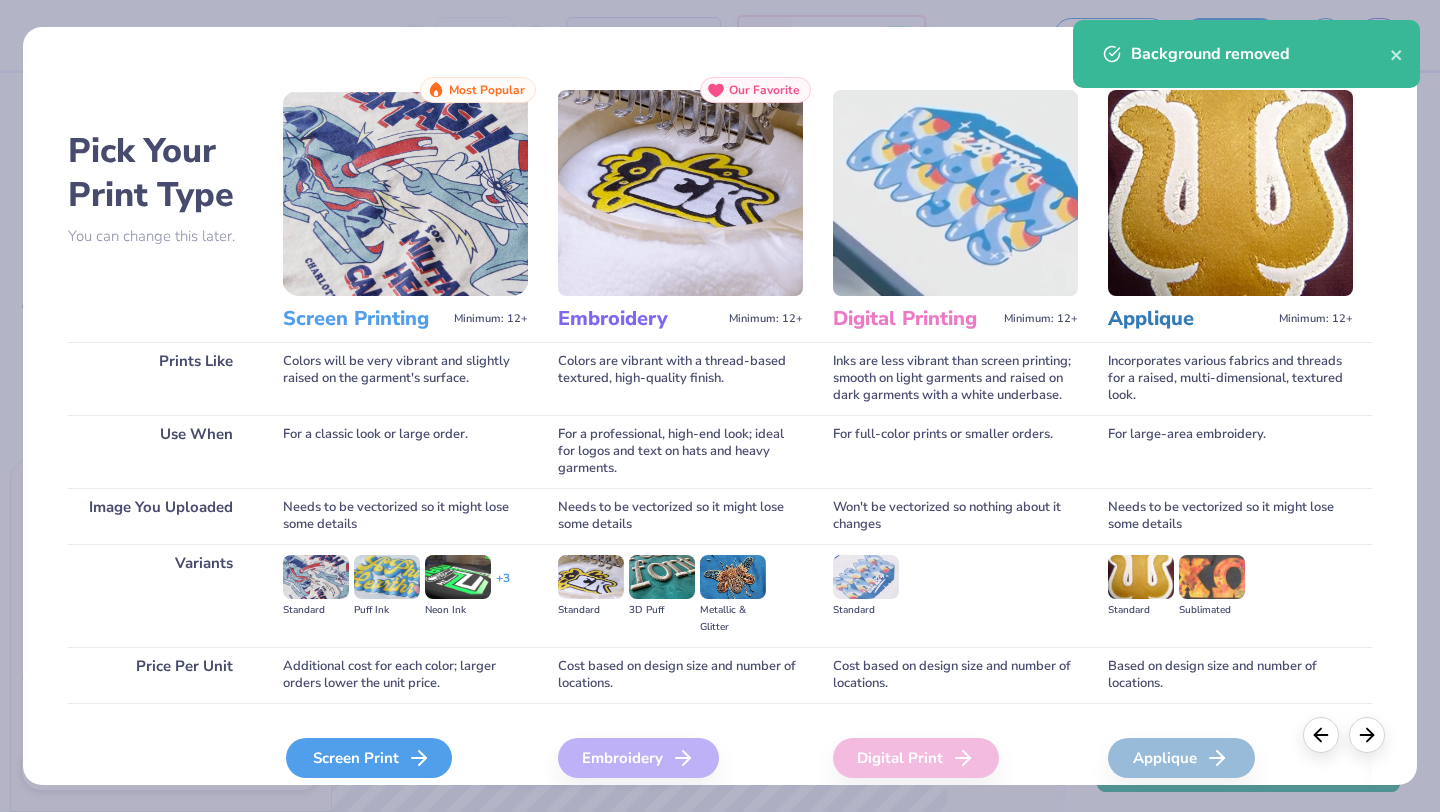 click on "Screen Print" at bounding box center (369, 758) 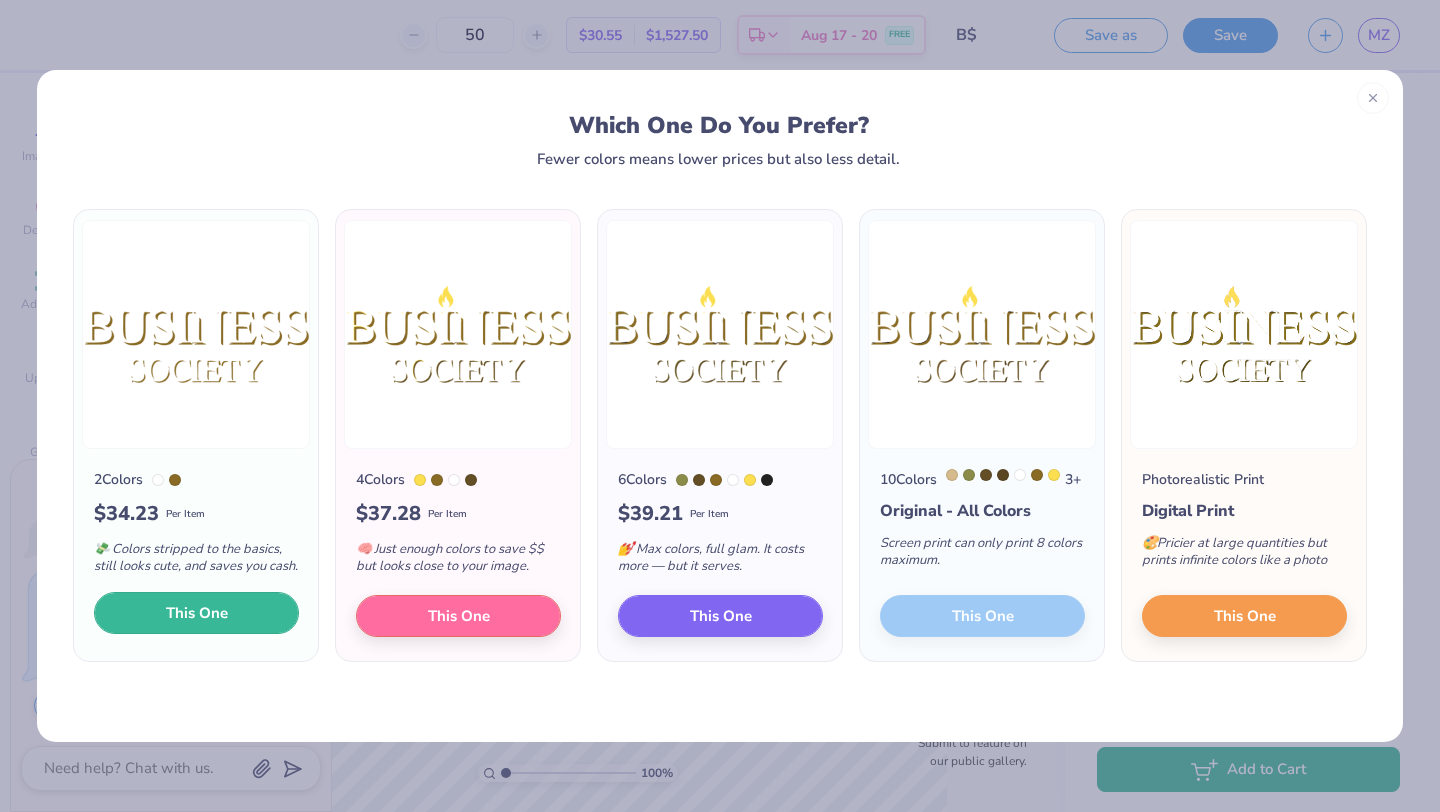 click on "This One" at bounding box center (196, 613) 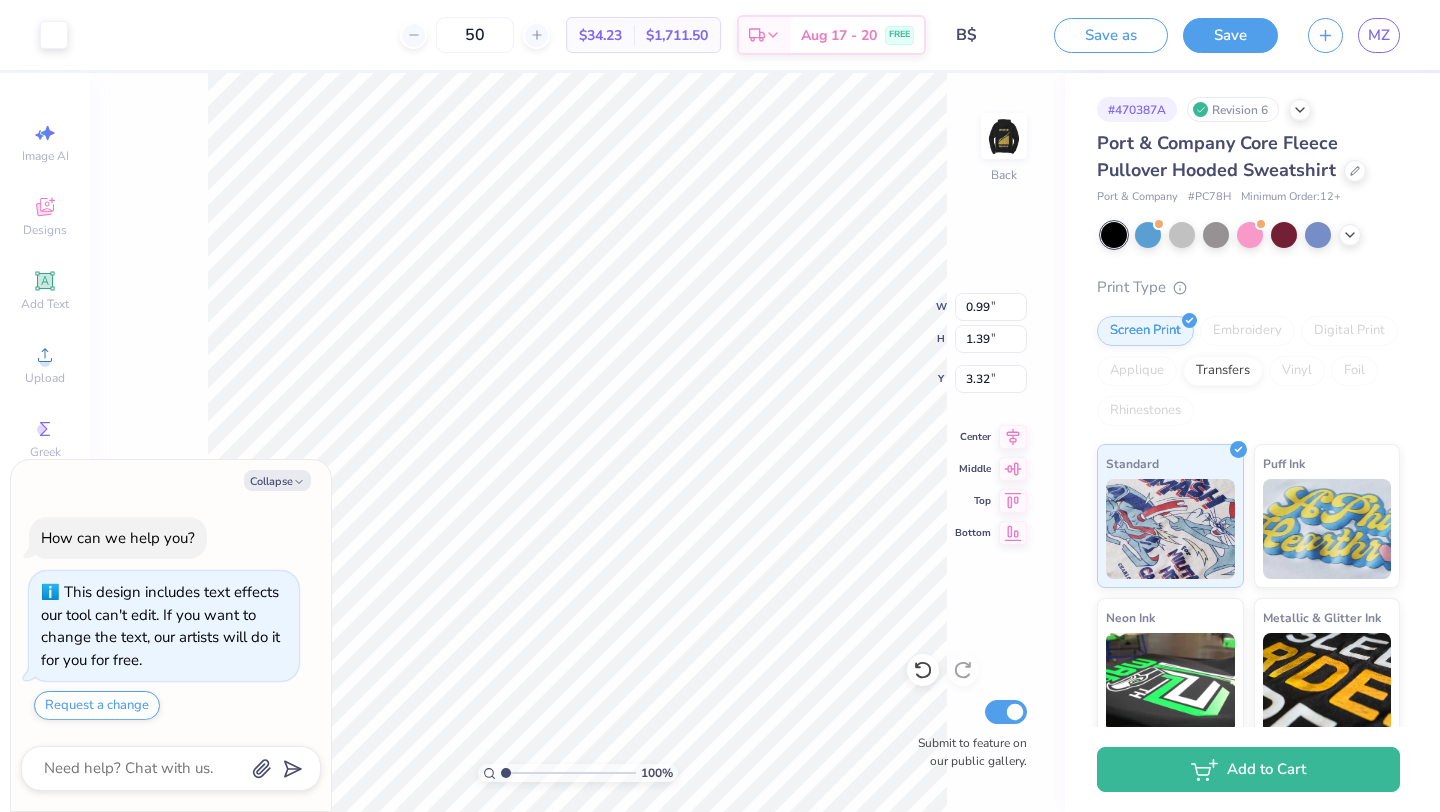 type on "x" 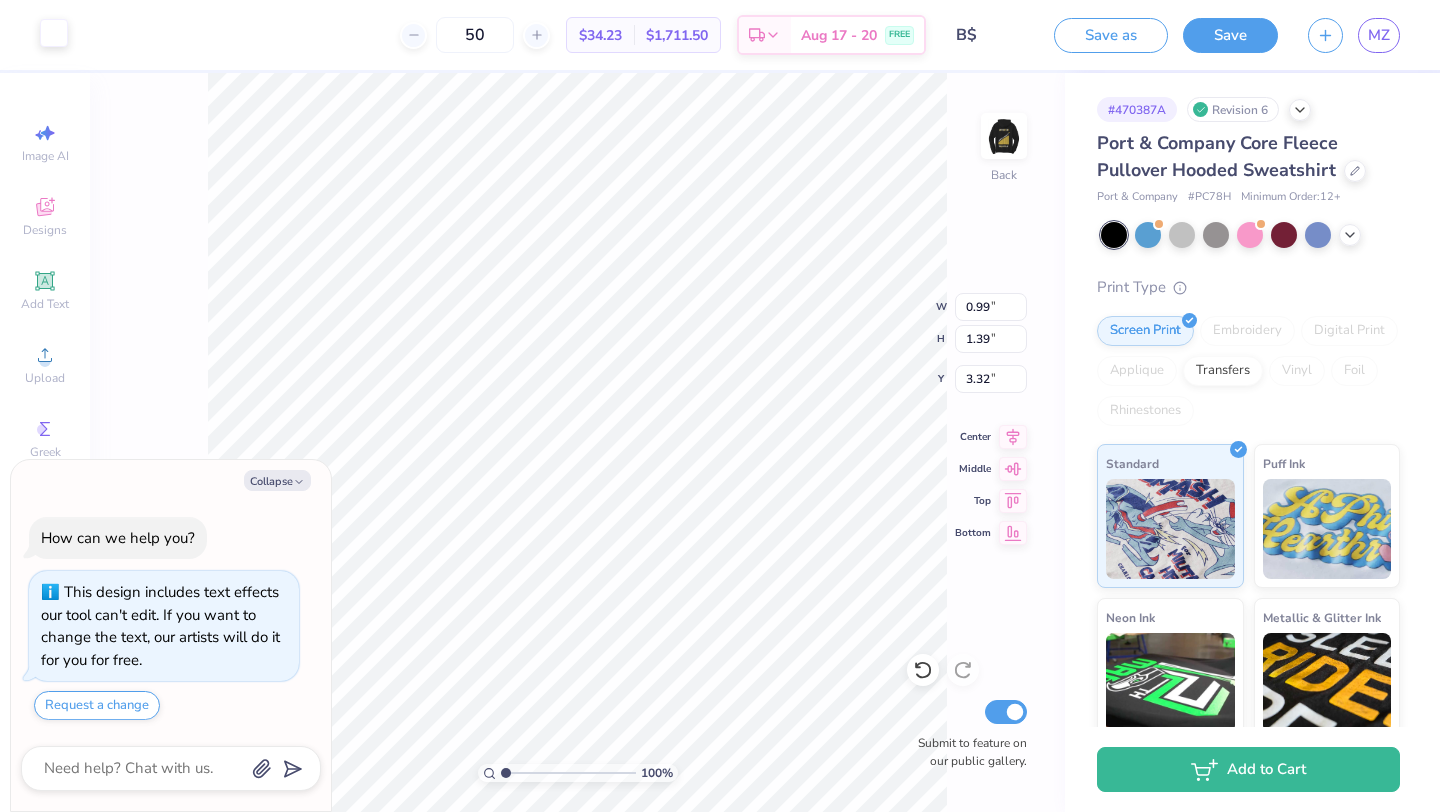 click at bounding box center [54, 33] 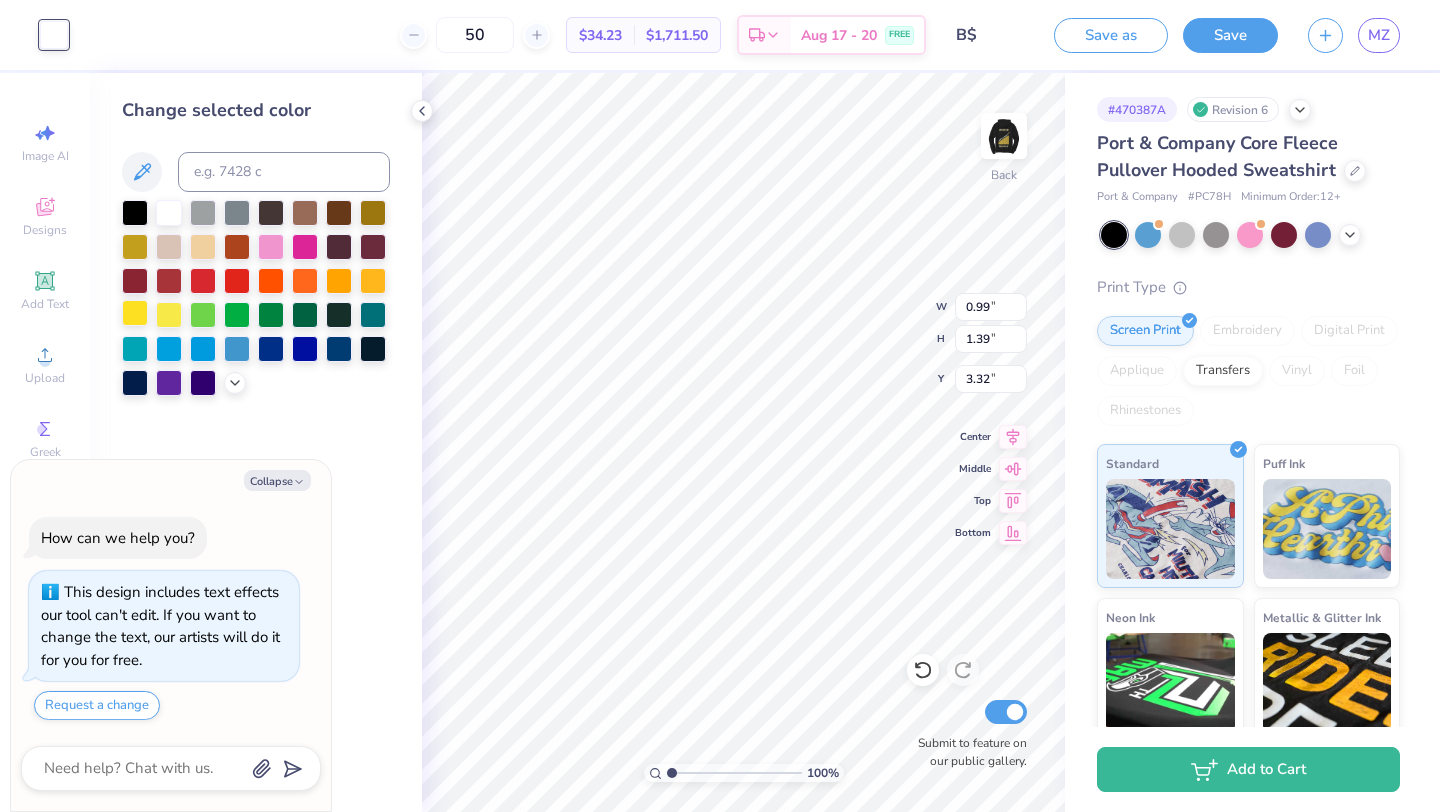 click at bounding box center (135, 313) 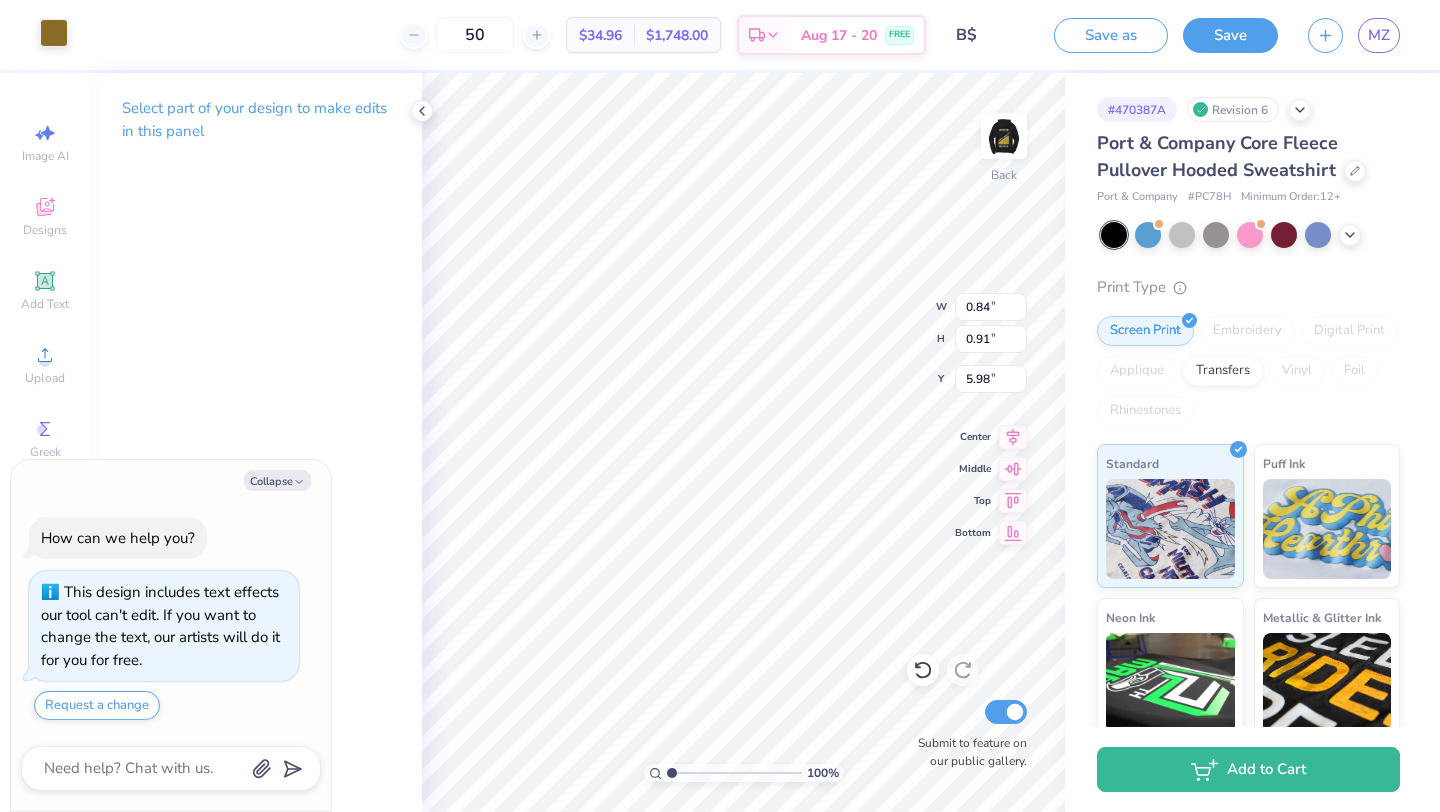 click at bounding box center [54, 33] 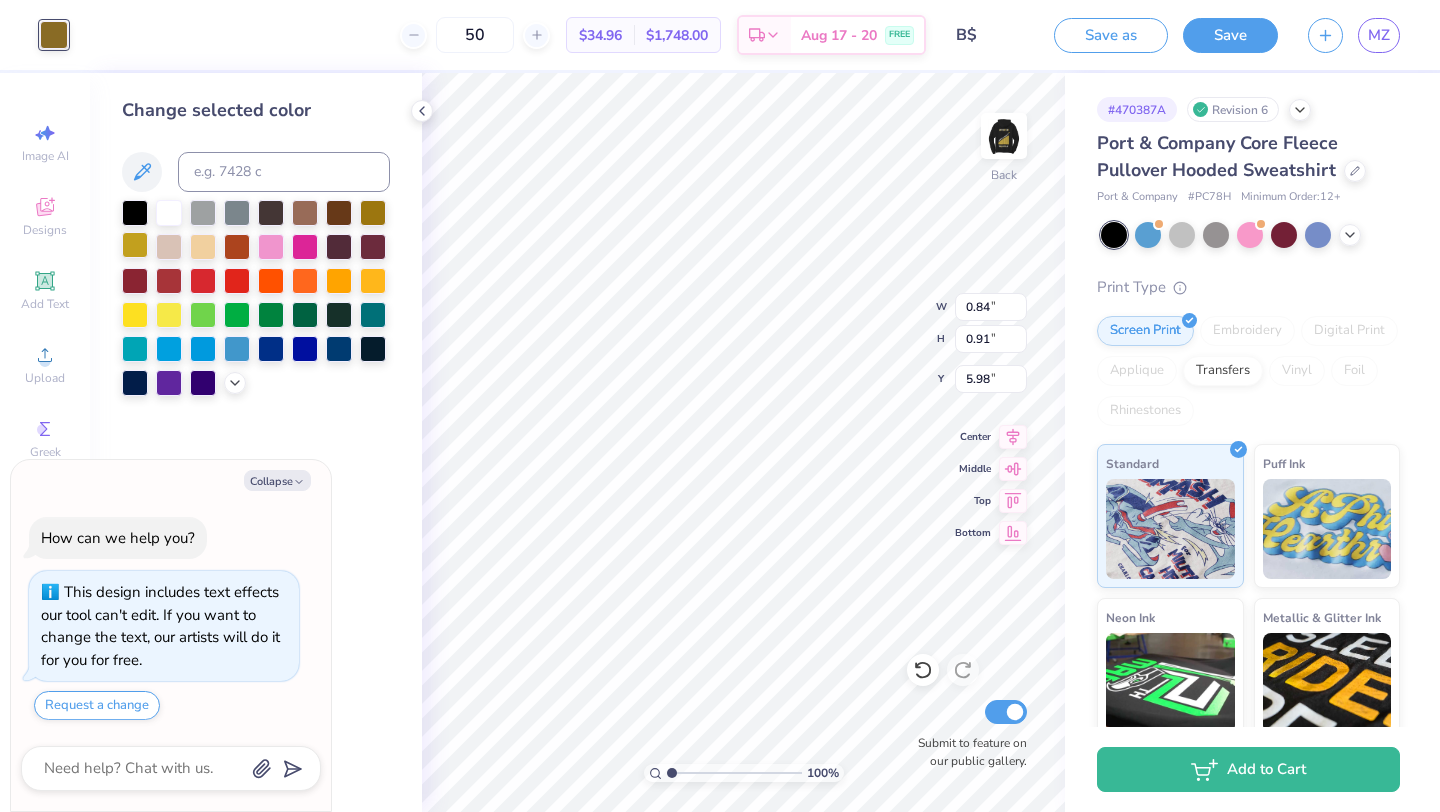 click at bounding box center (135, 245) 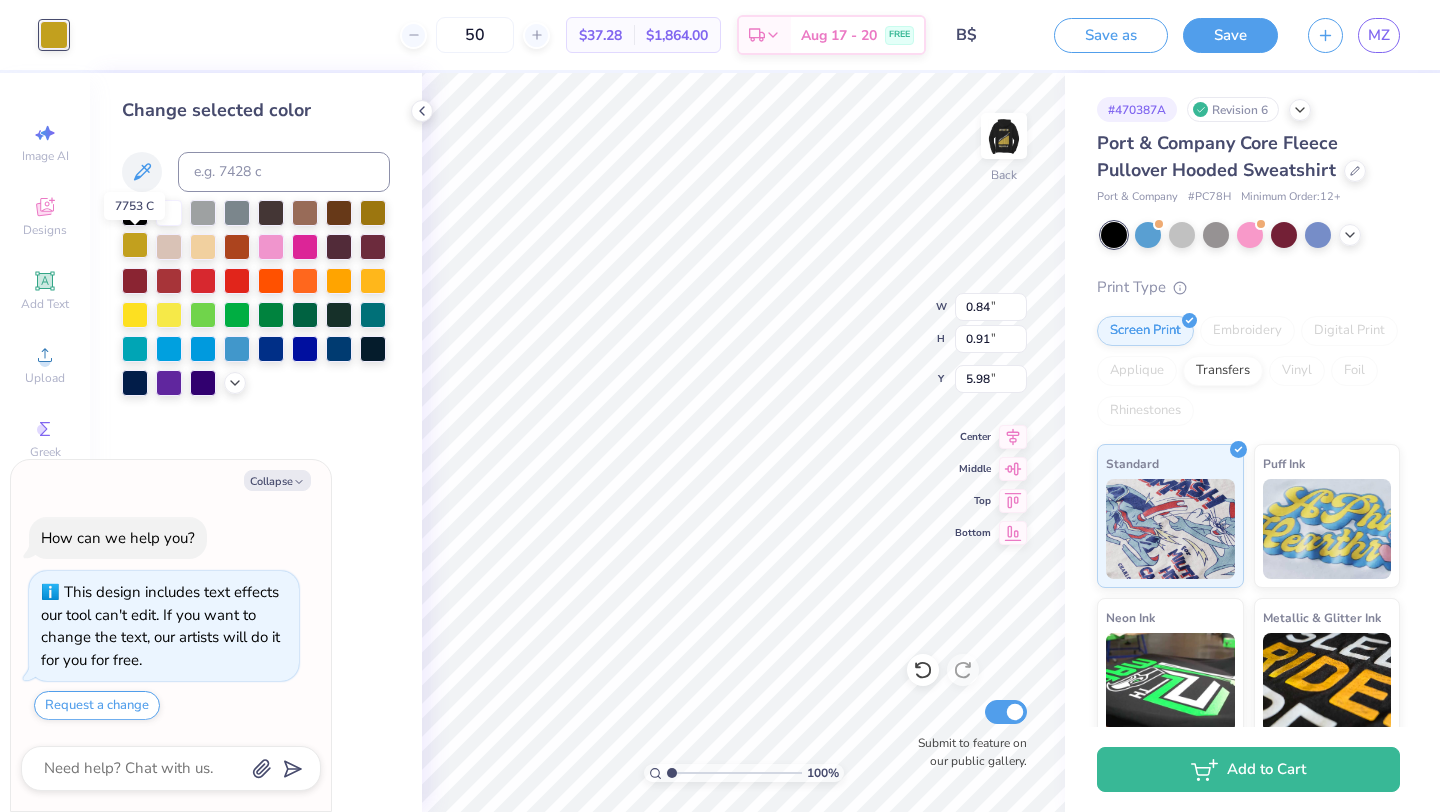 click at bounding box center (135, 245) 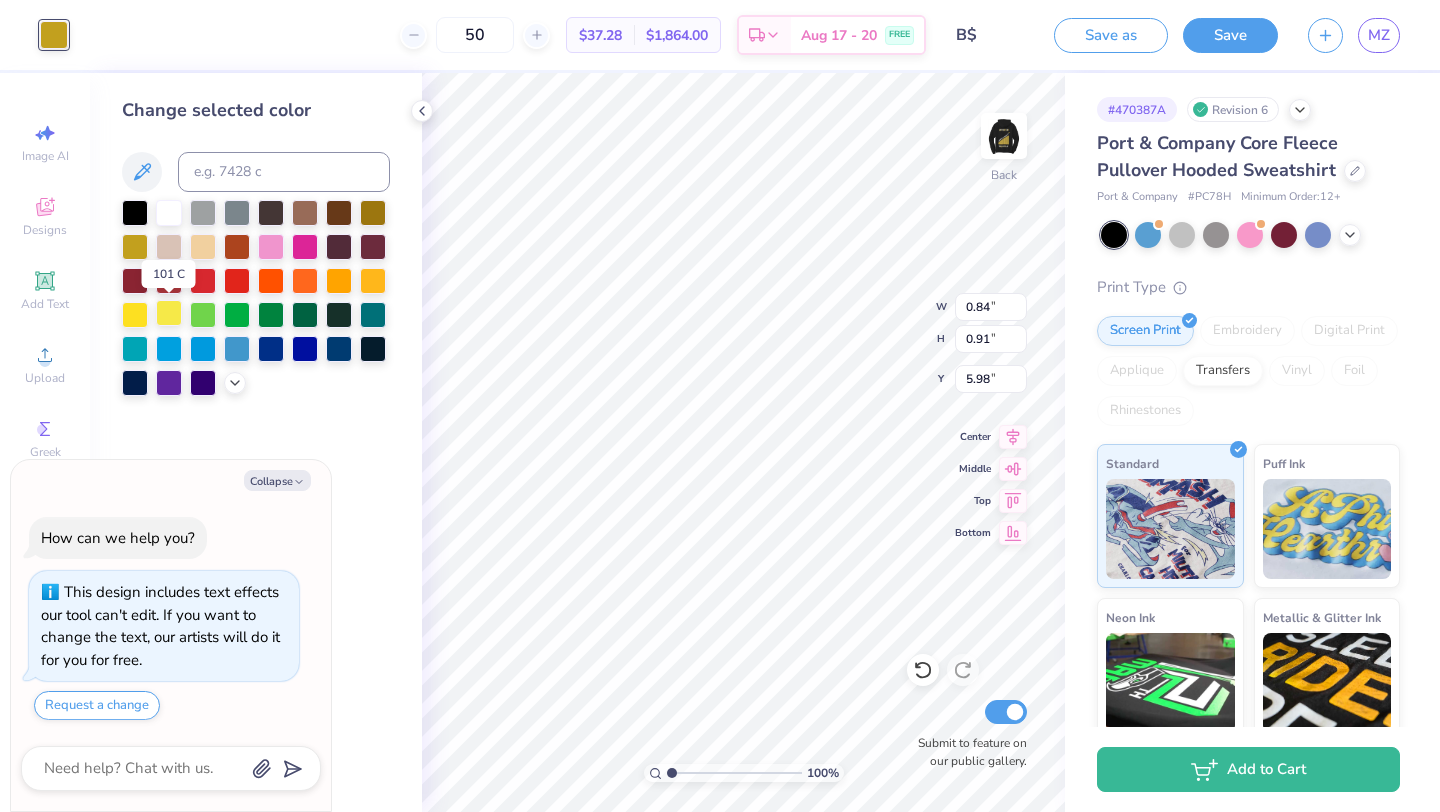 click at bounding box center [169, 313] 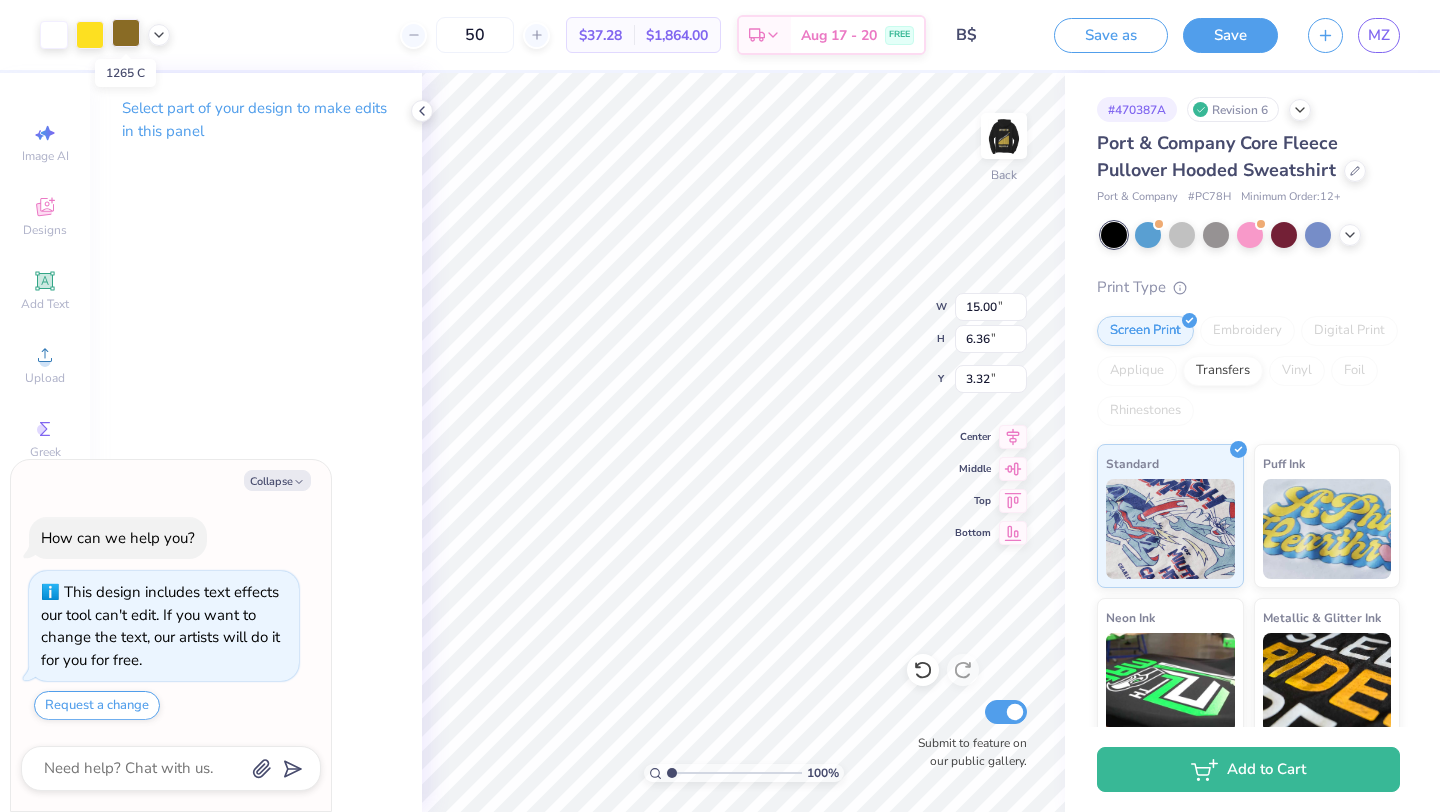 click at bounding box center [126, 33] 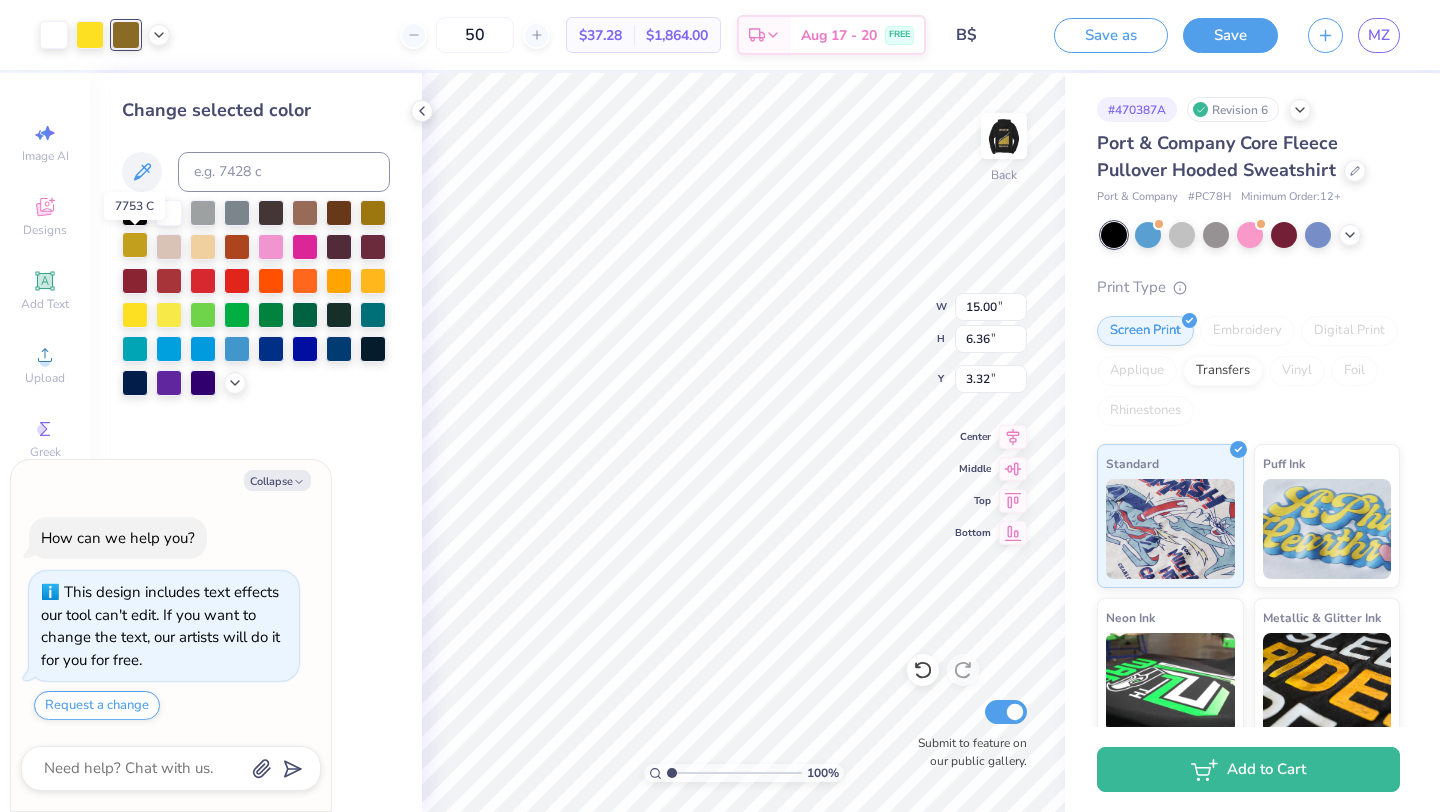 click at bounding box center [135, 245] 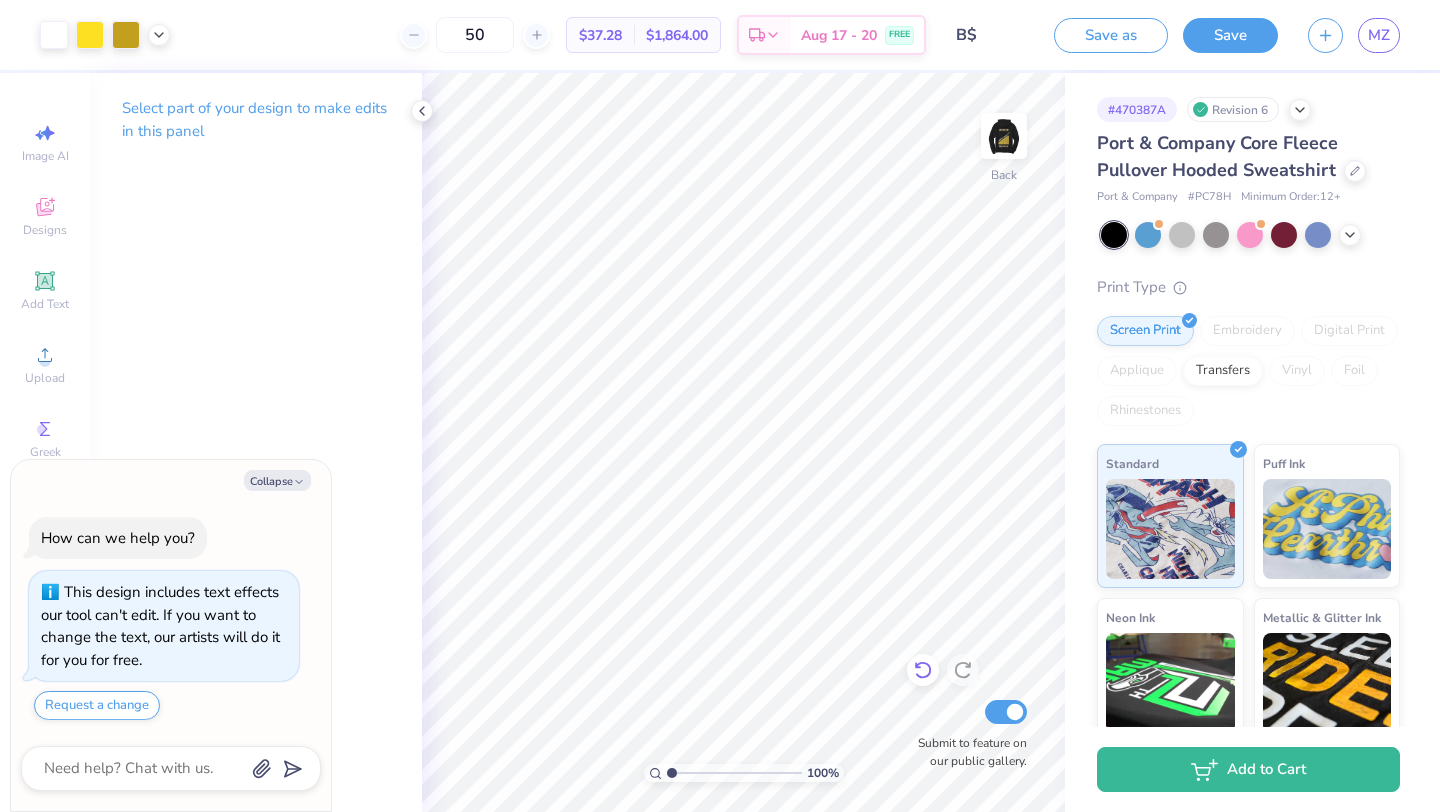 click 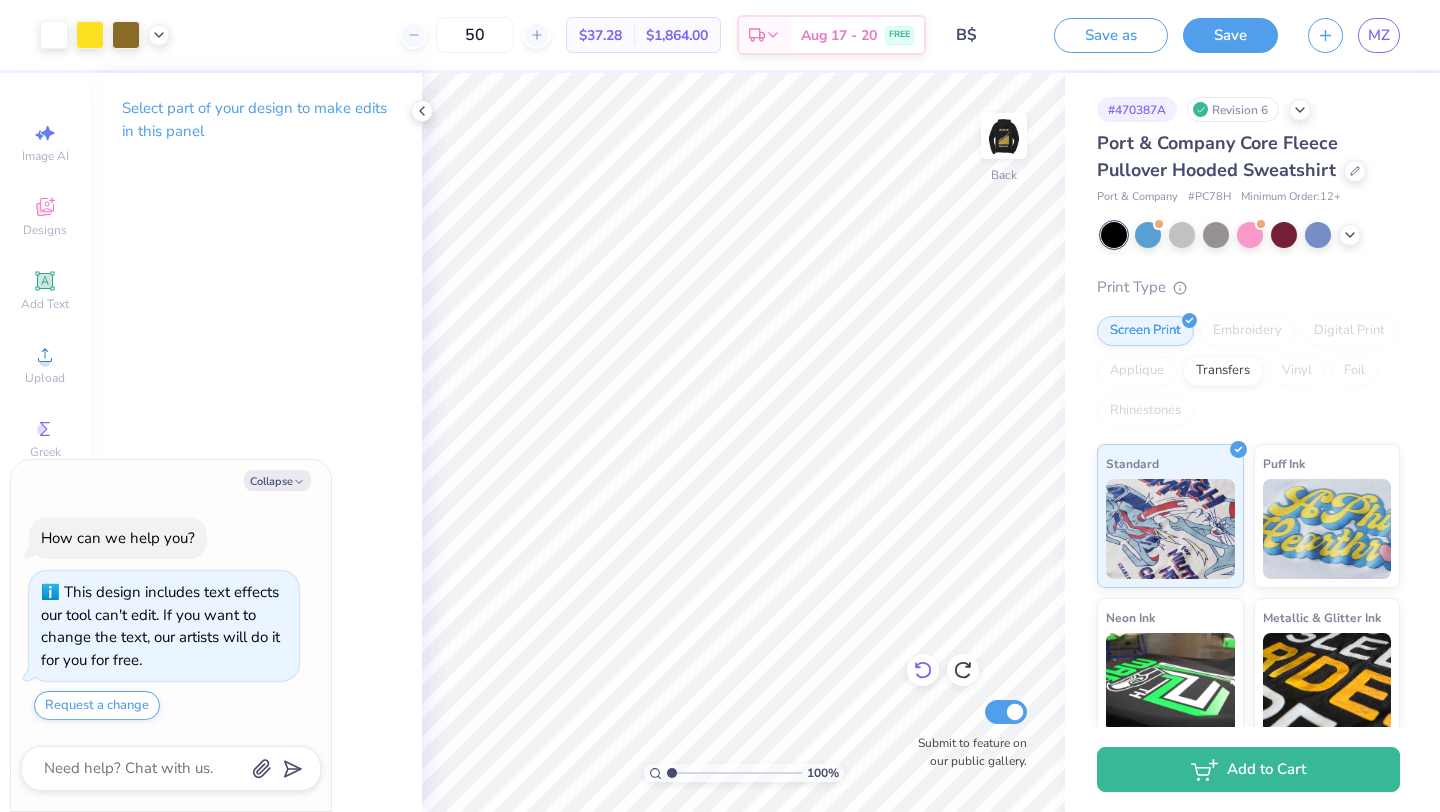 click 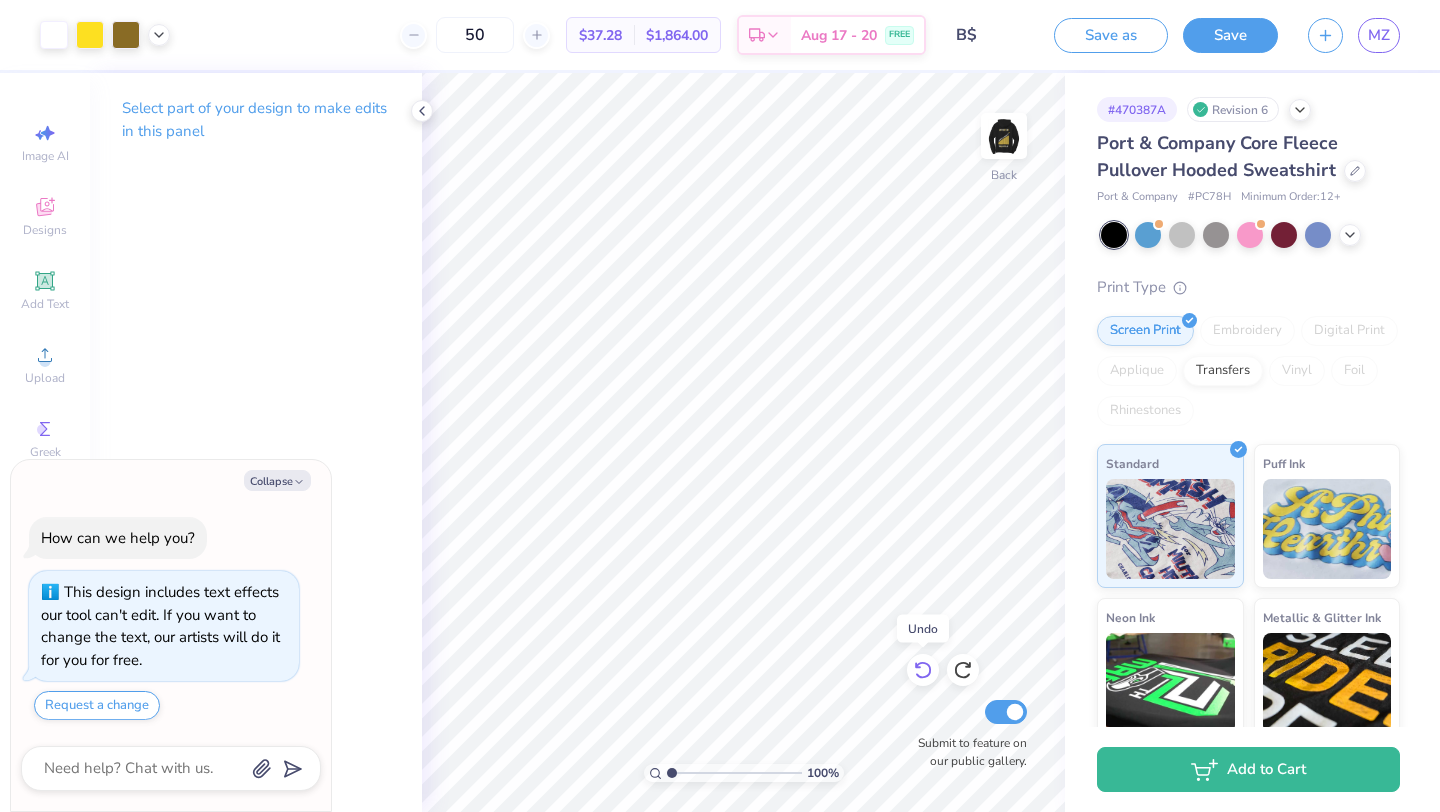 click 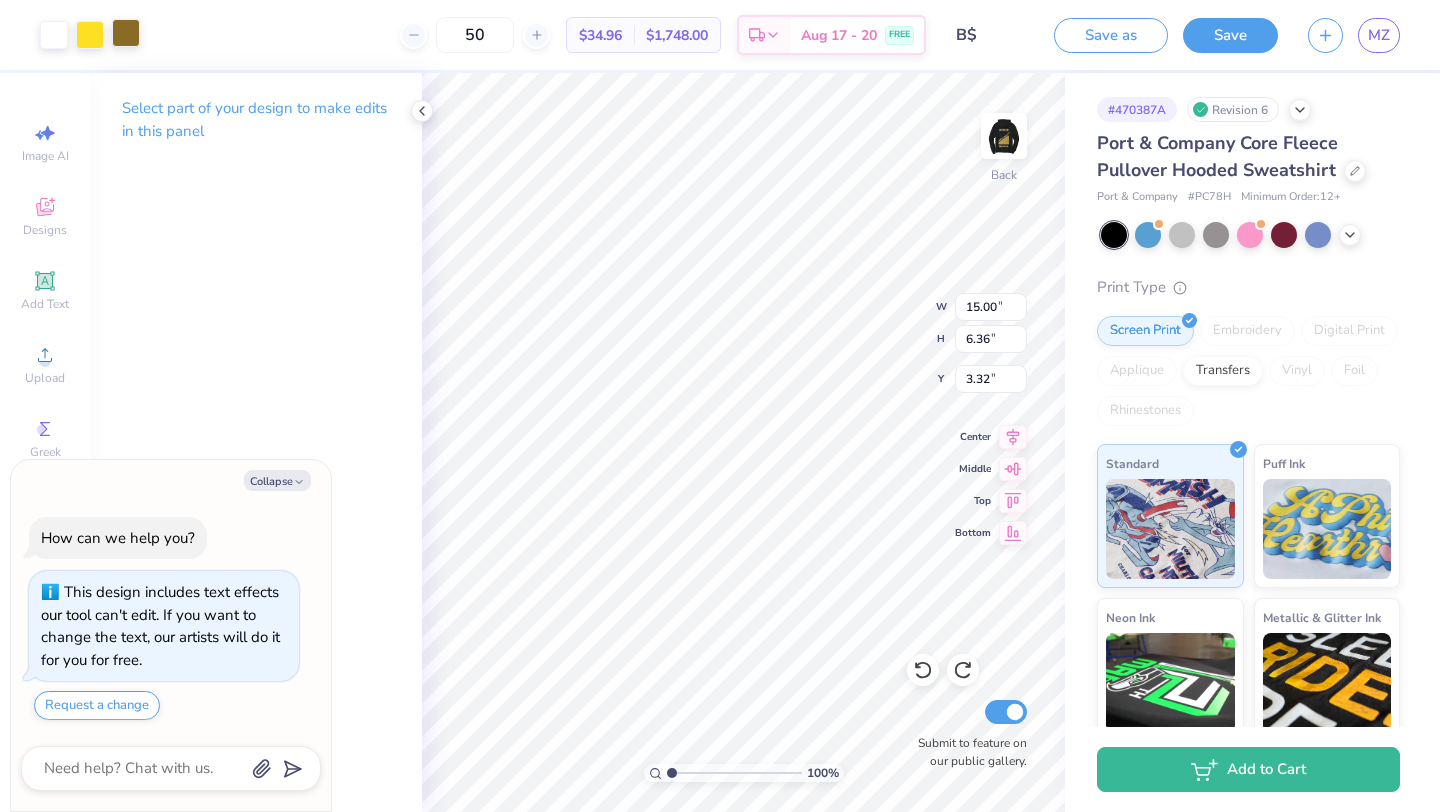 click at bounding box center (126, 33) 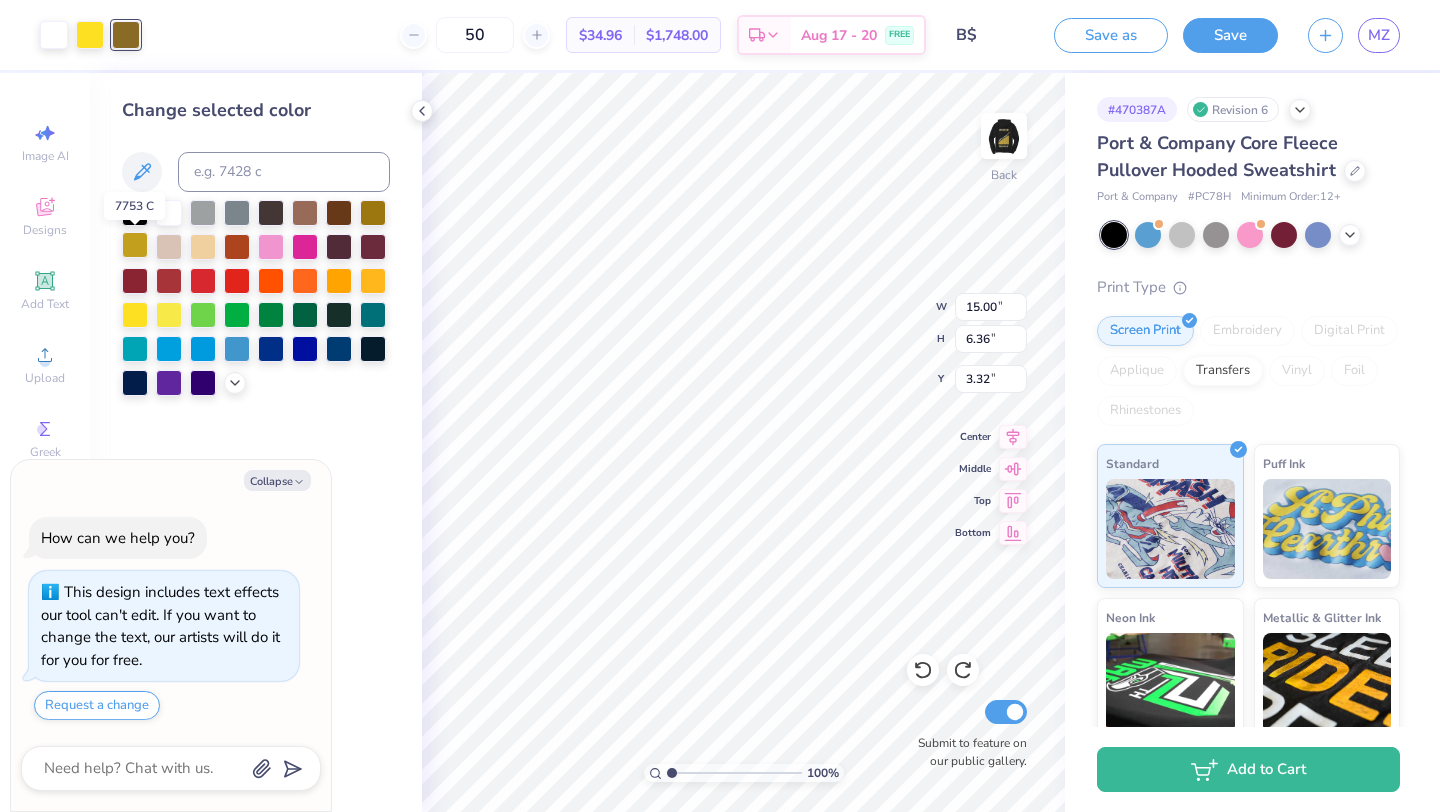 click at bounding box center [135, 245] 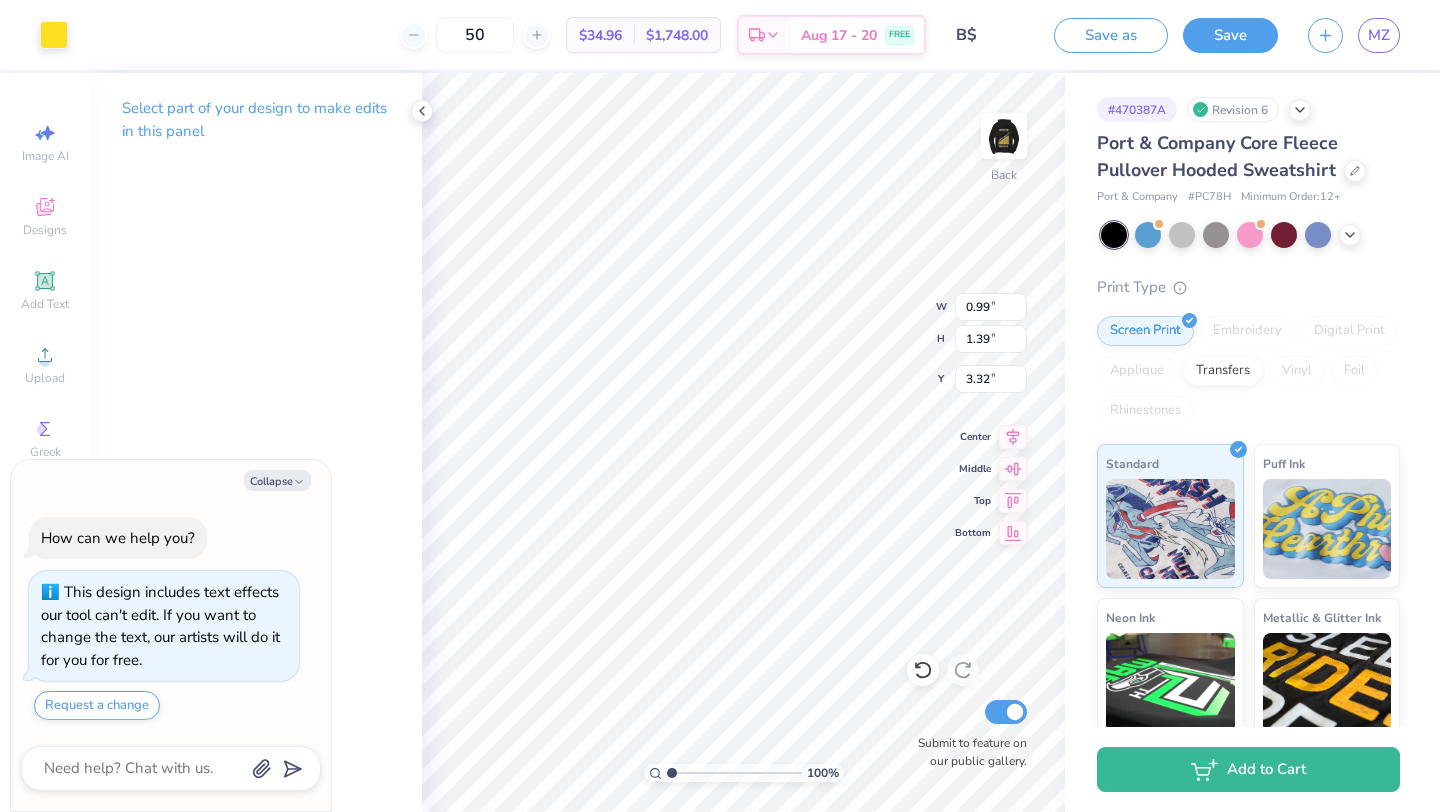 click on "Art colors" at bounding box center (34, 35) 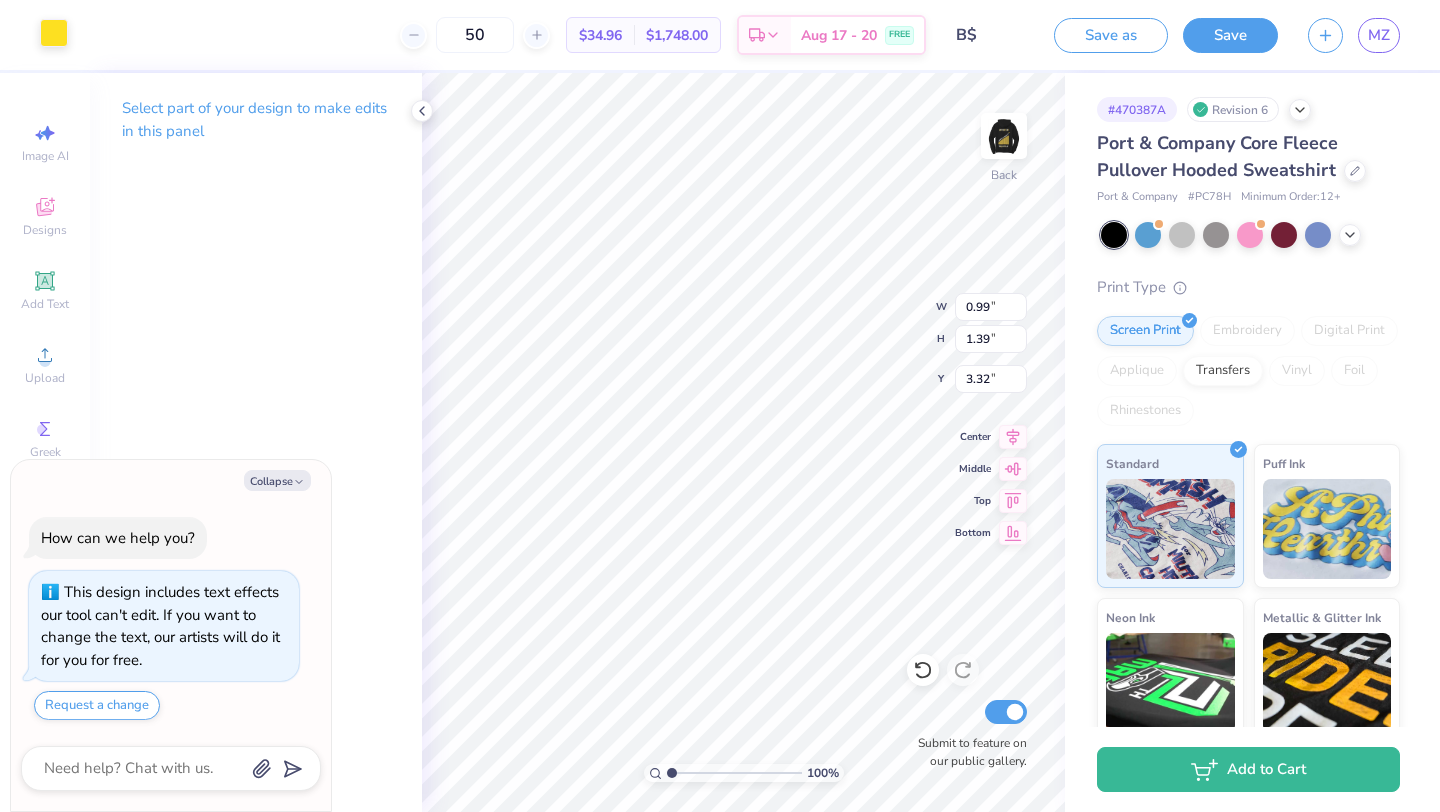 click at bounding box center [54, 33] 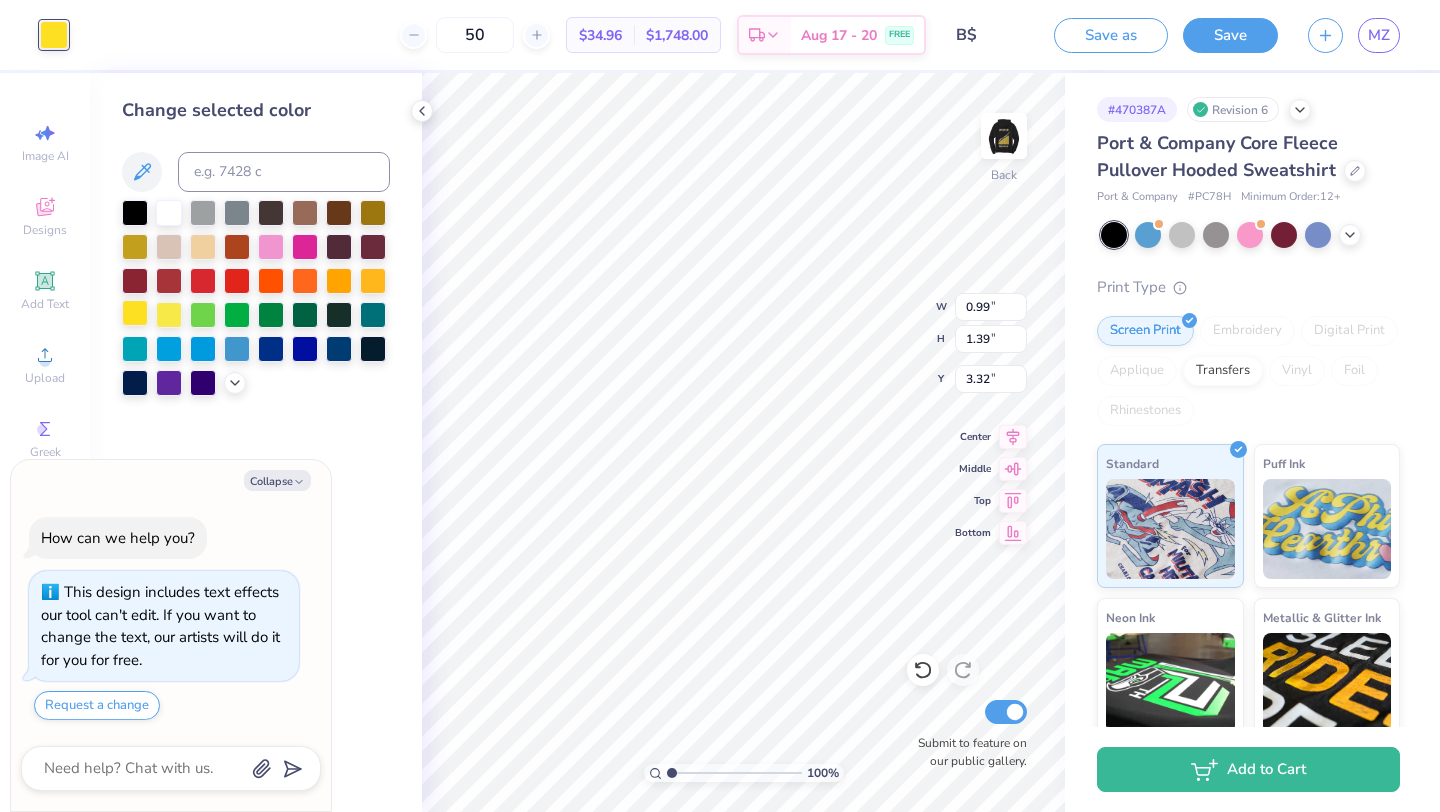 click at bounding box center (135, 313) 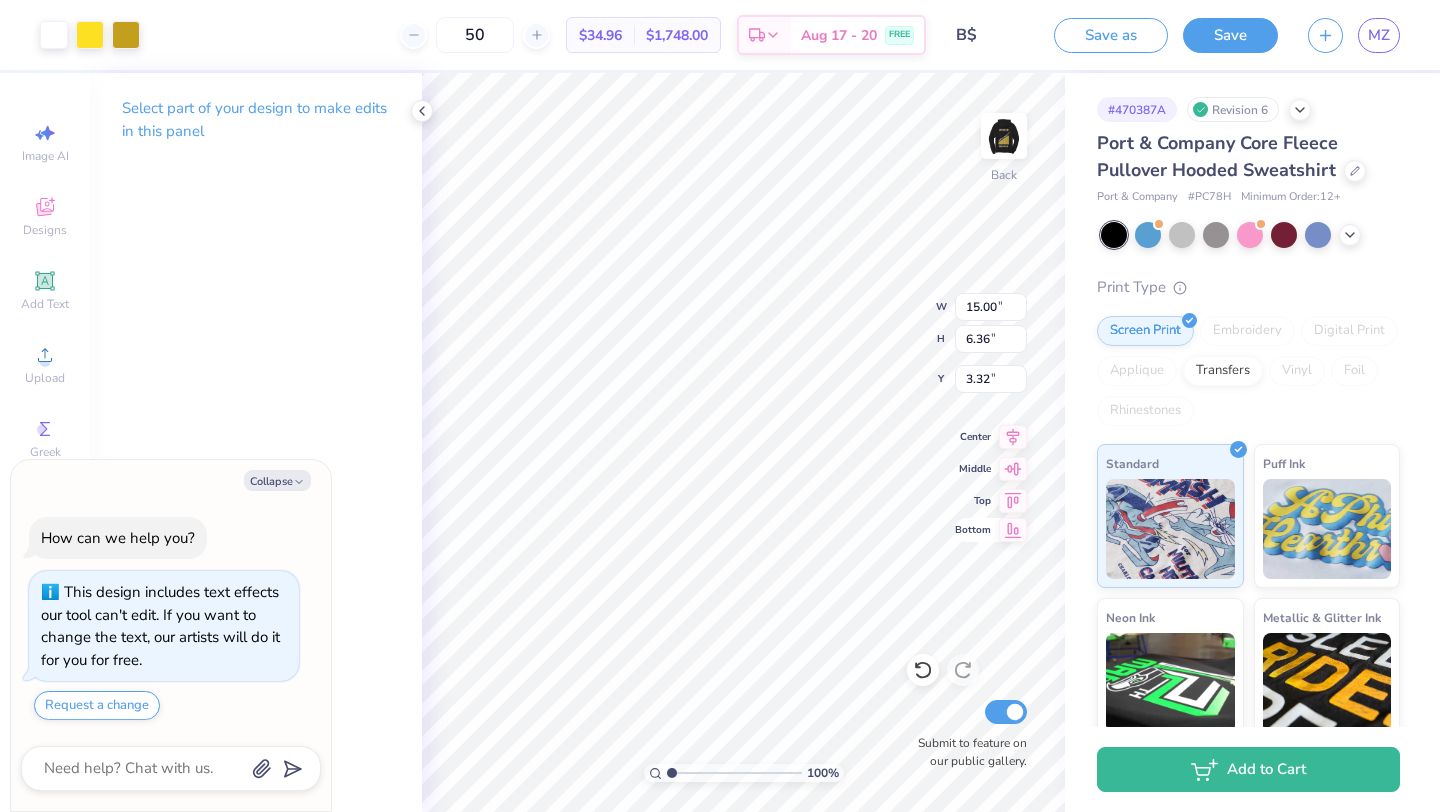 type on "x" 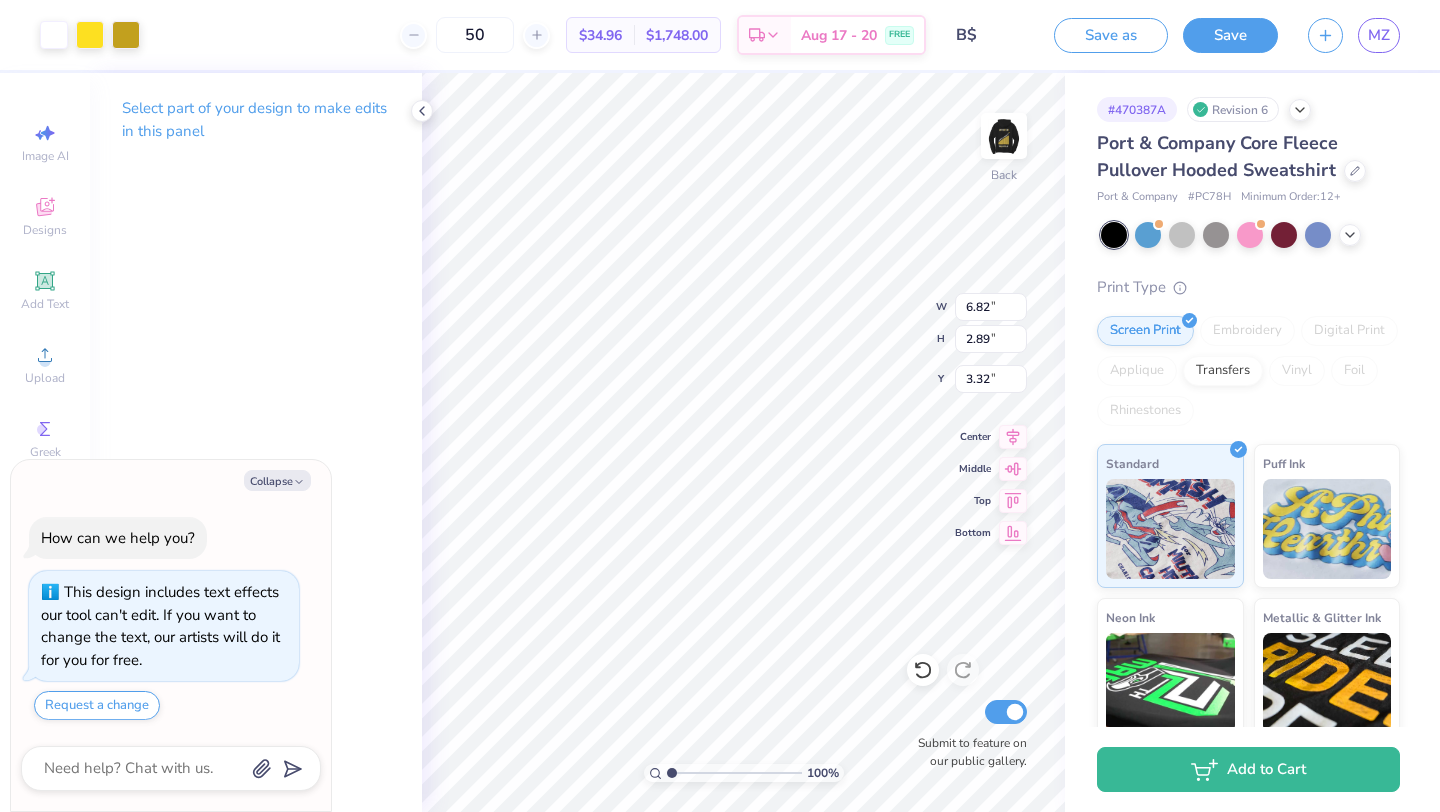 type on "x" 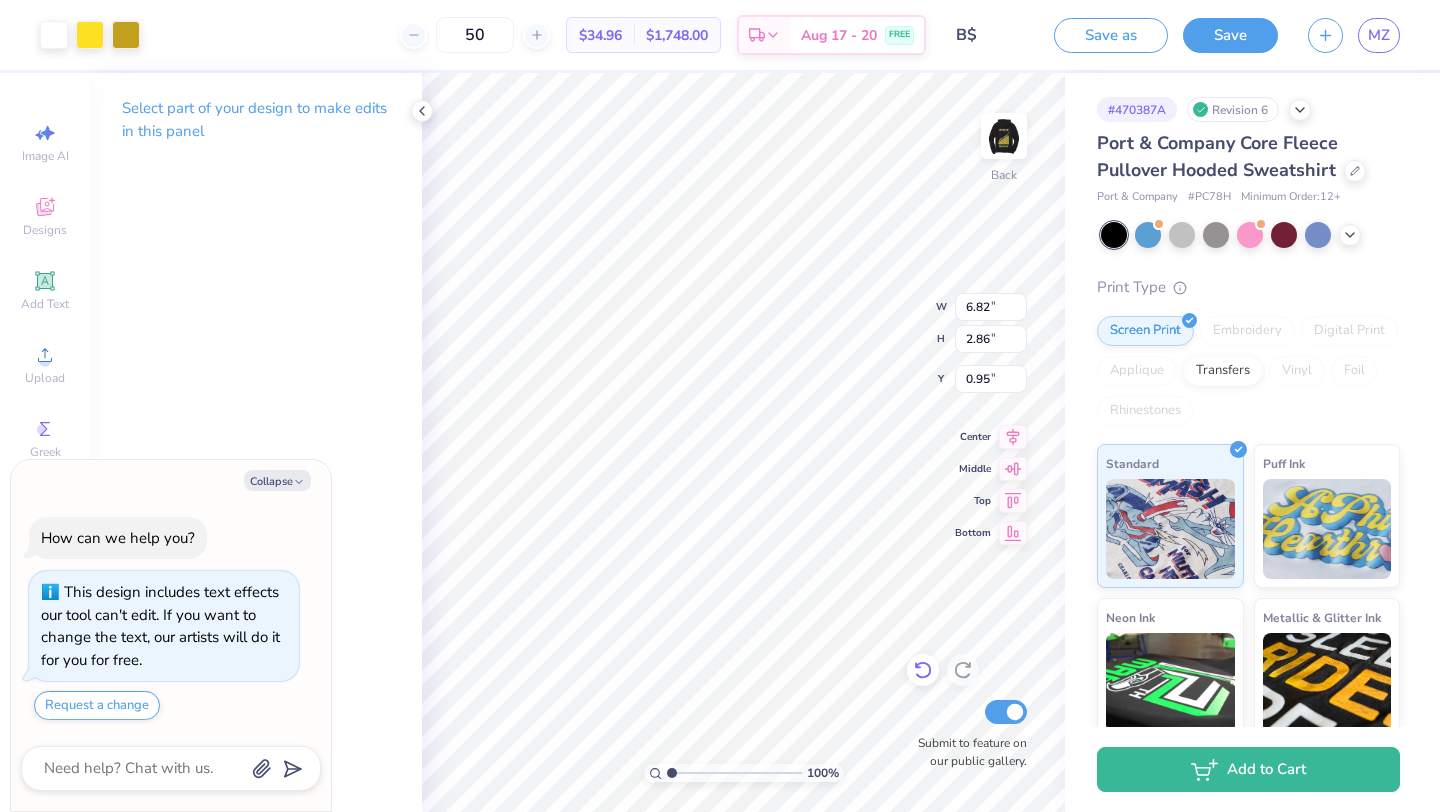 click 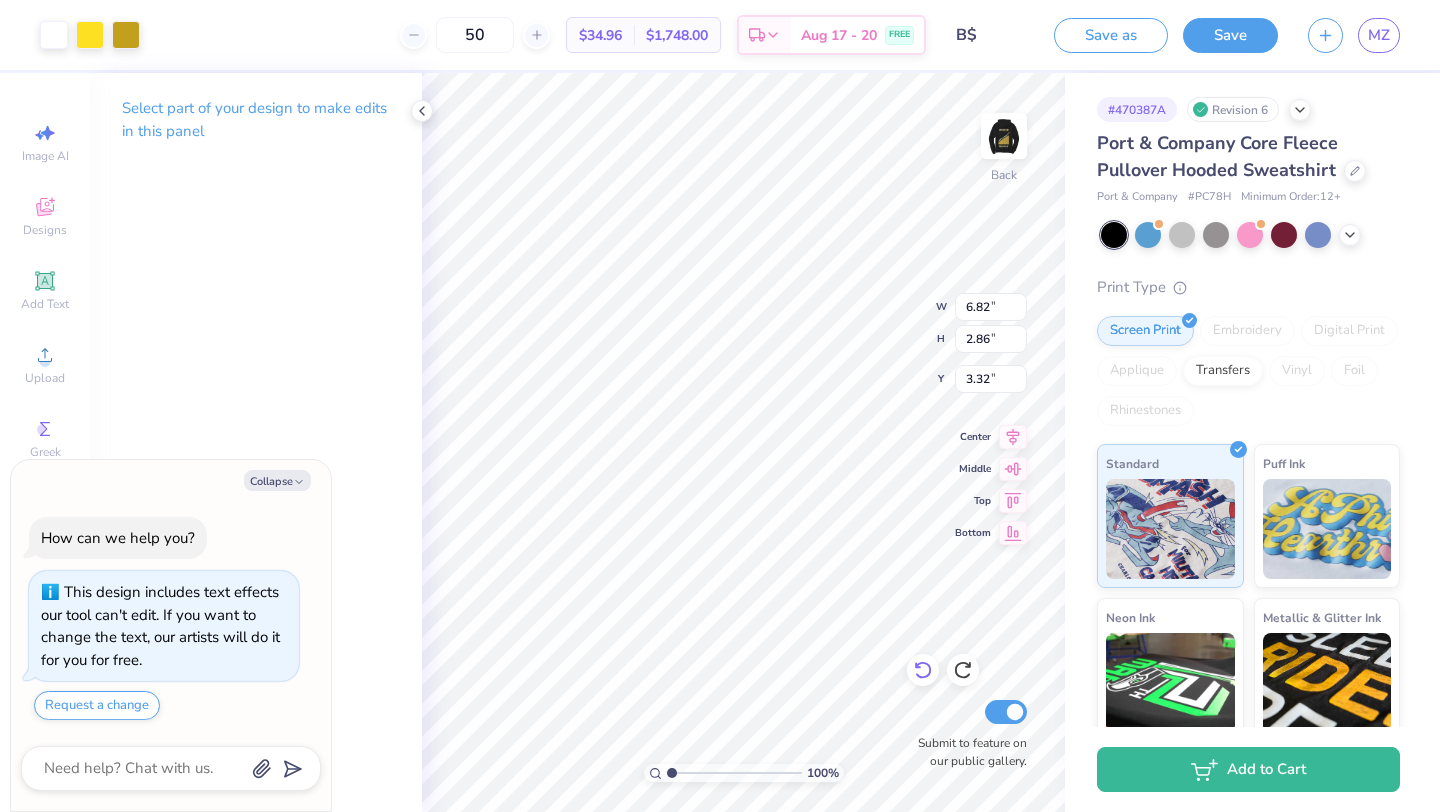 click 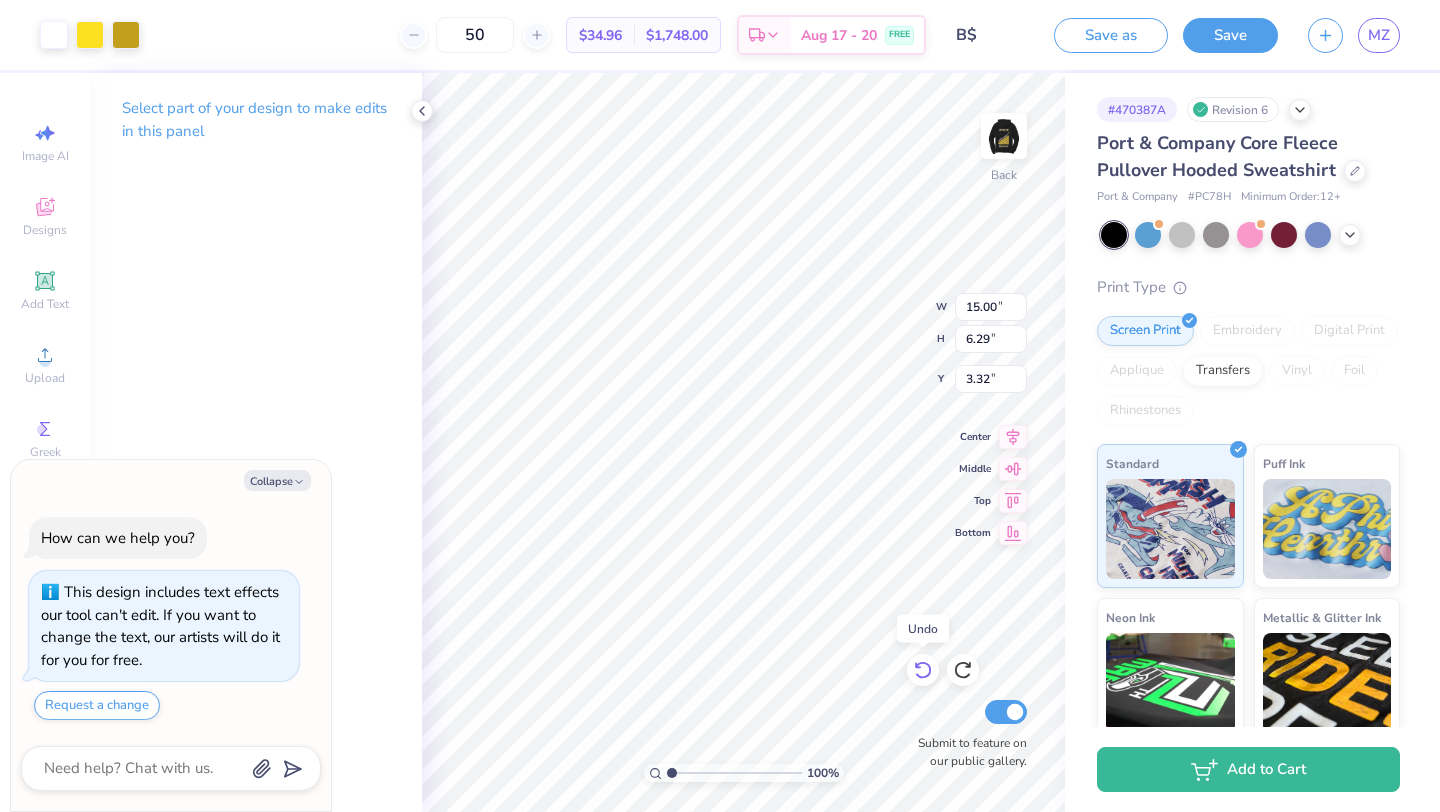 type on "x" 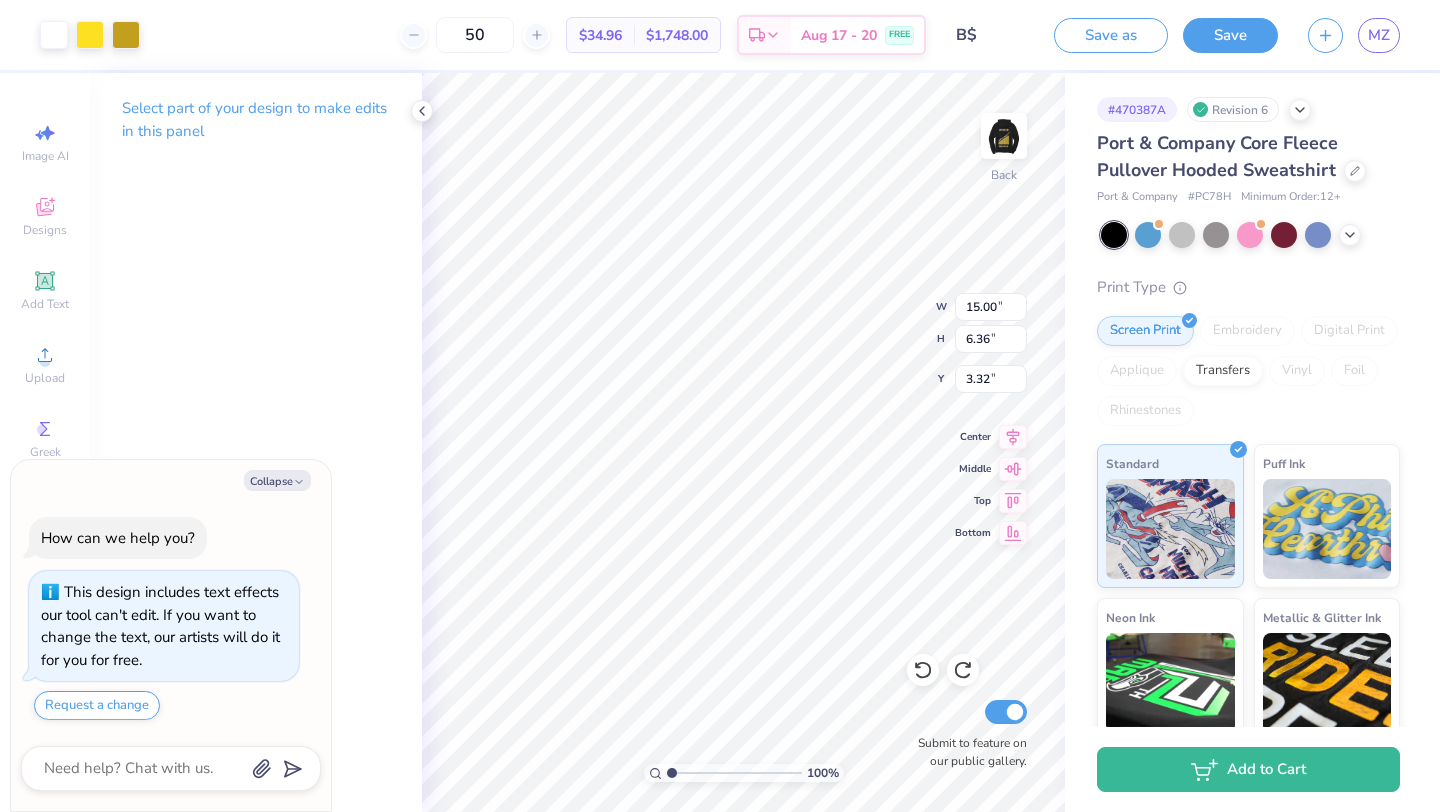 type on "x" 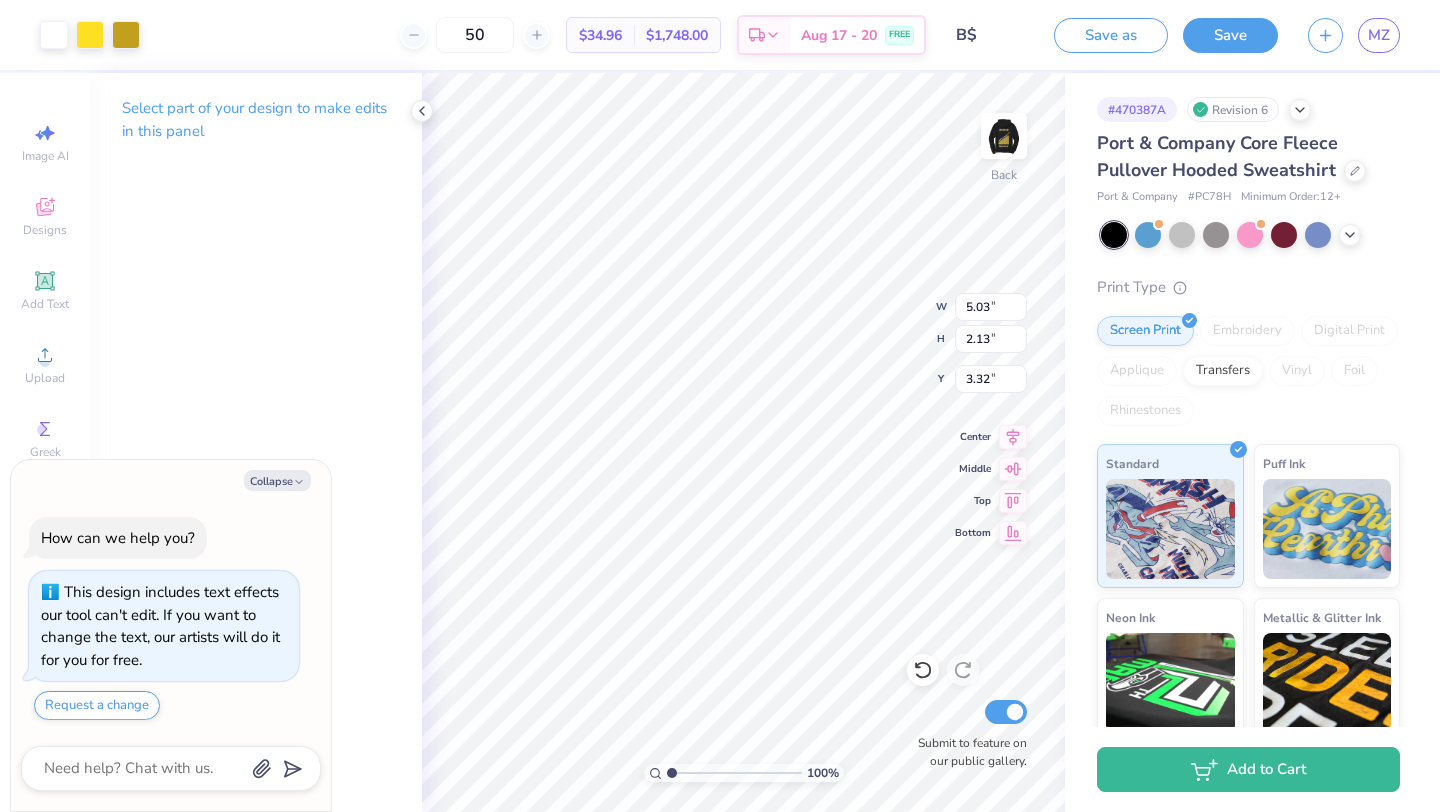 type on "x" 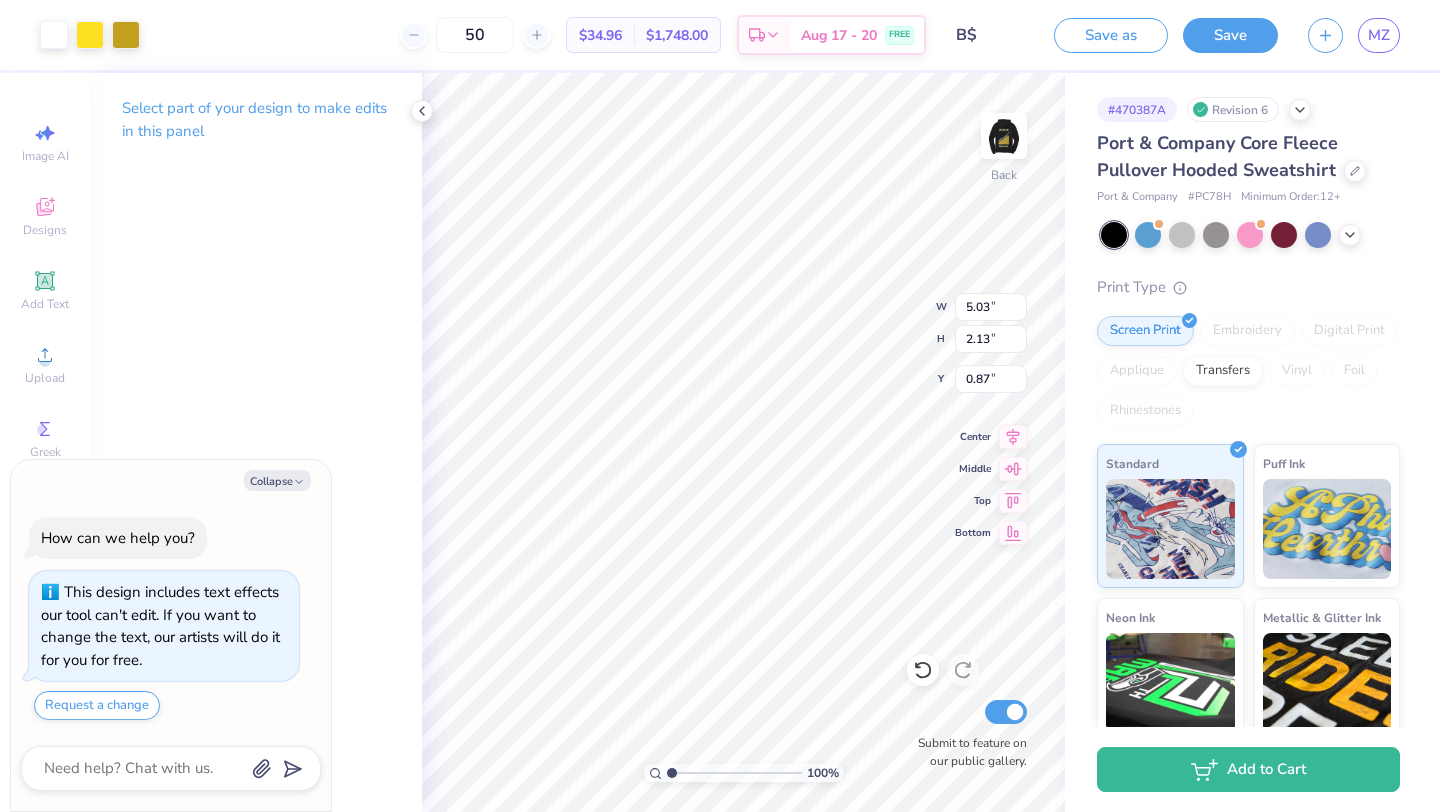 type on "x" 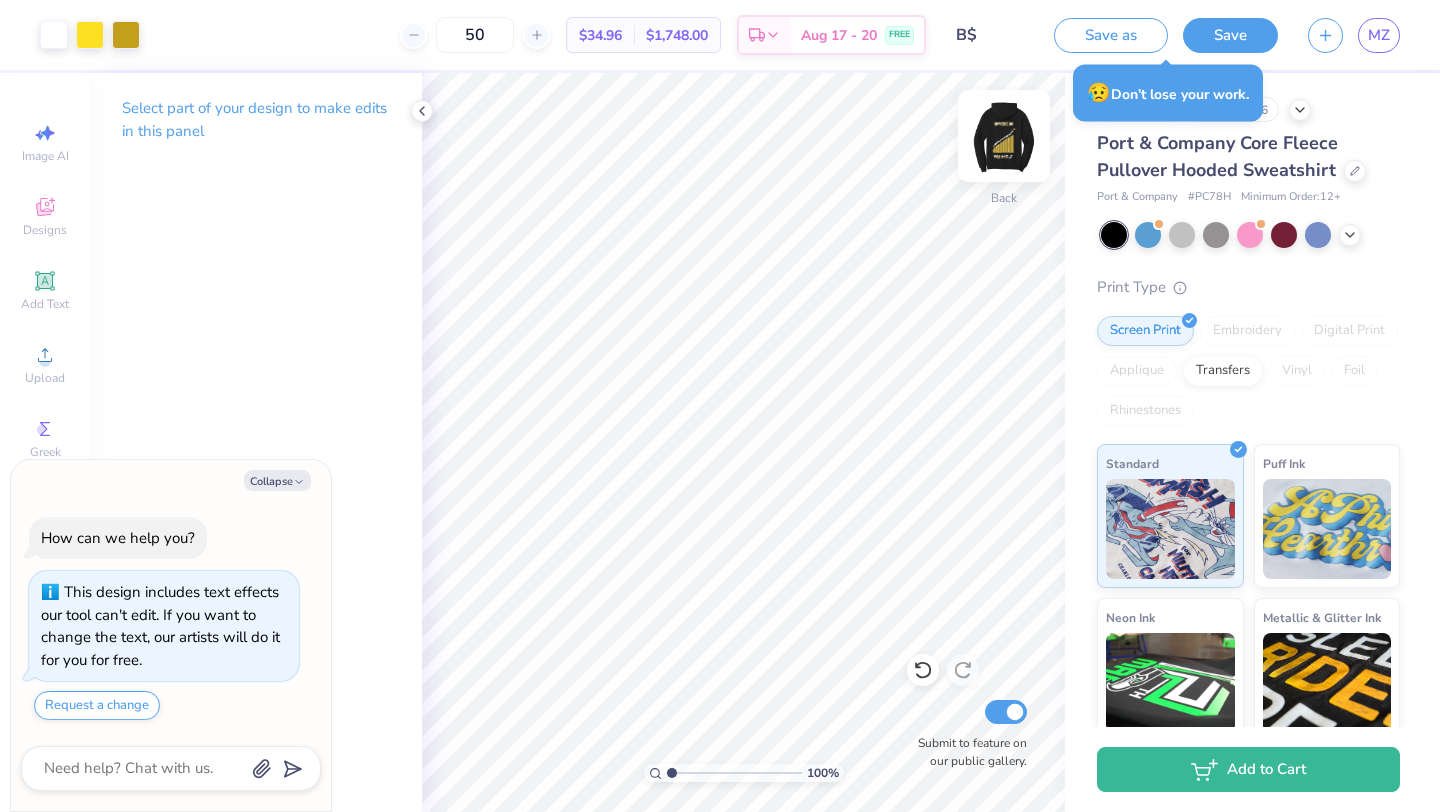 click at bounding box center [1004, 136] 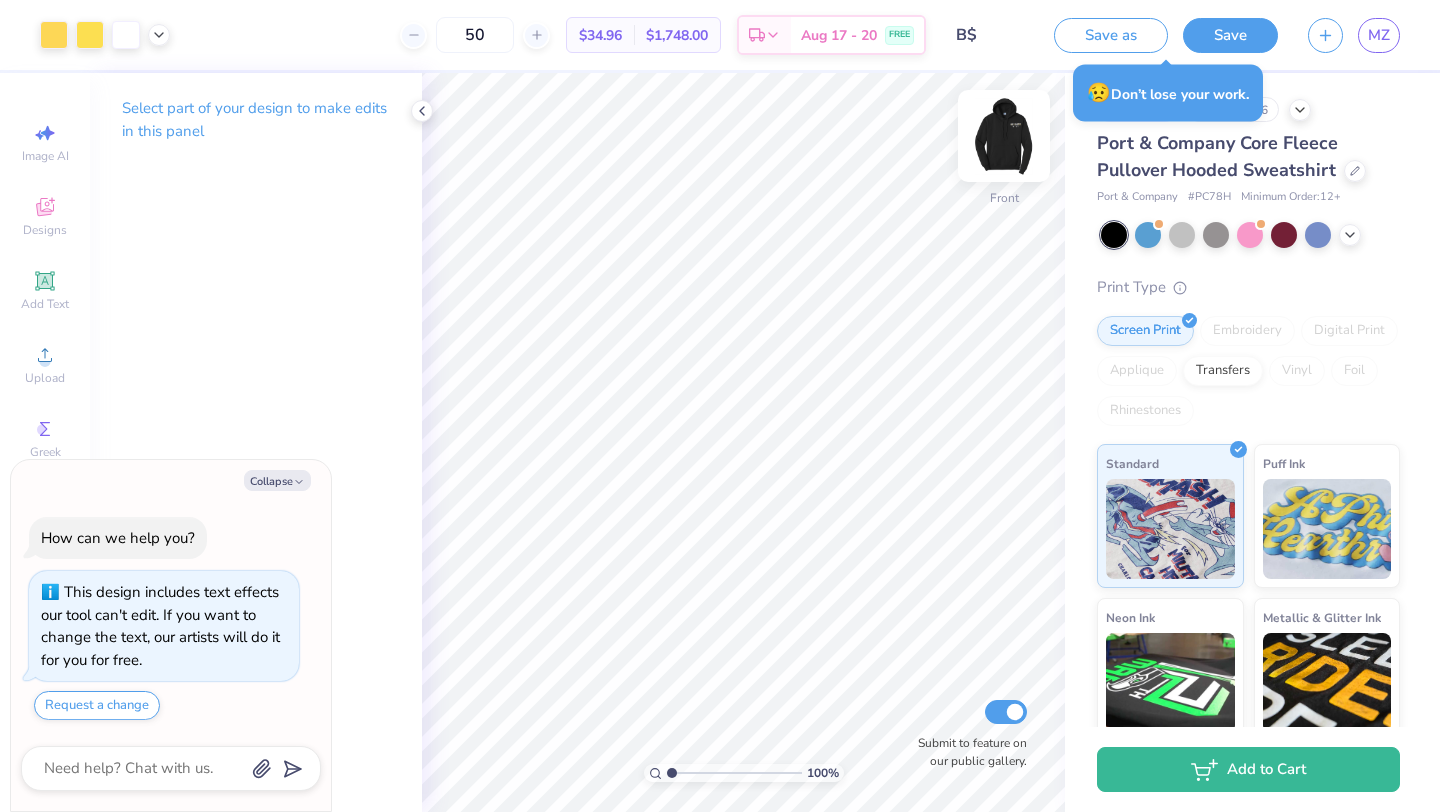 click at bounding box center [1004, 136] 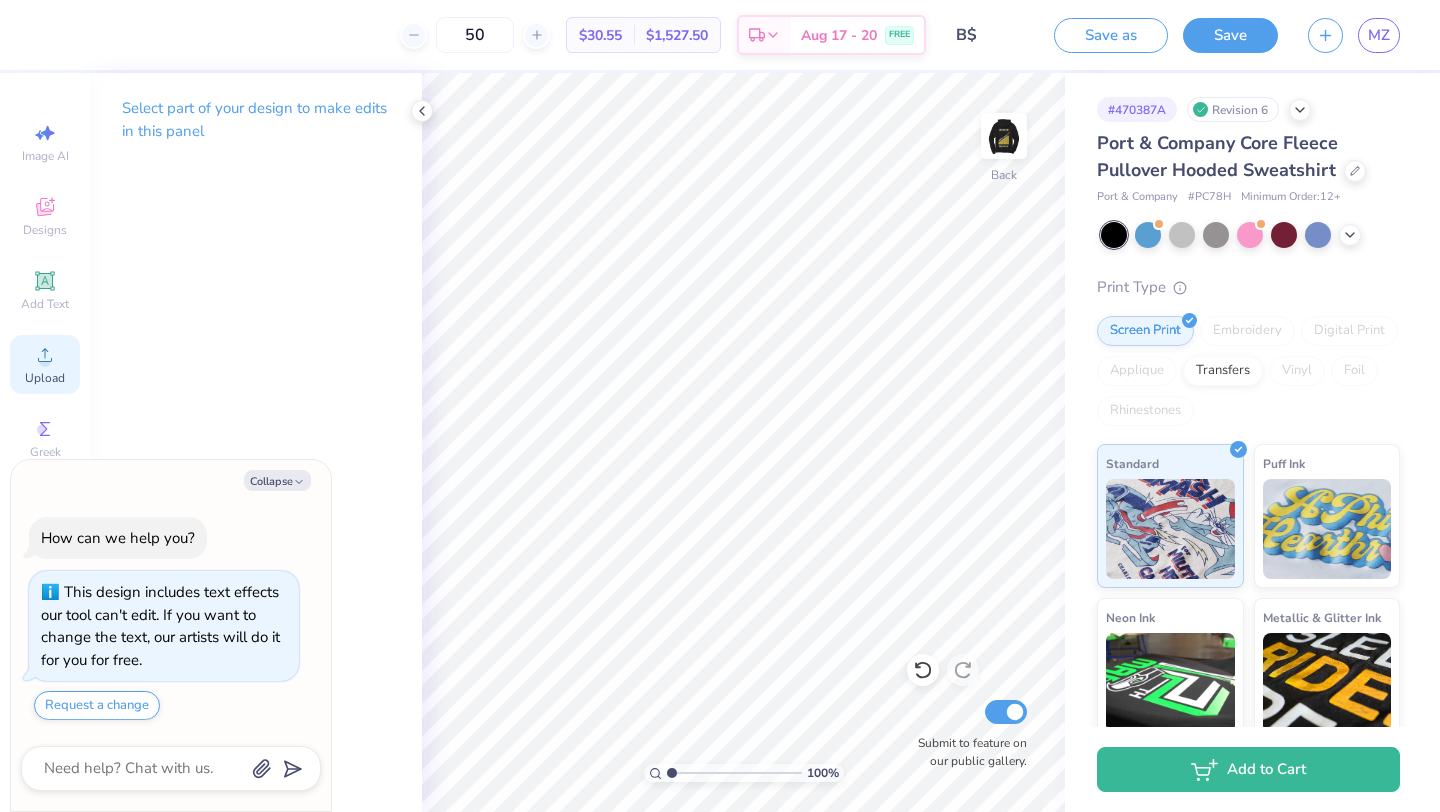 click 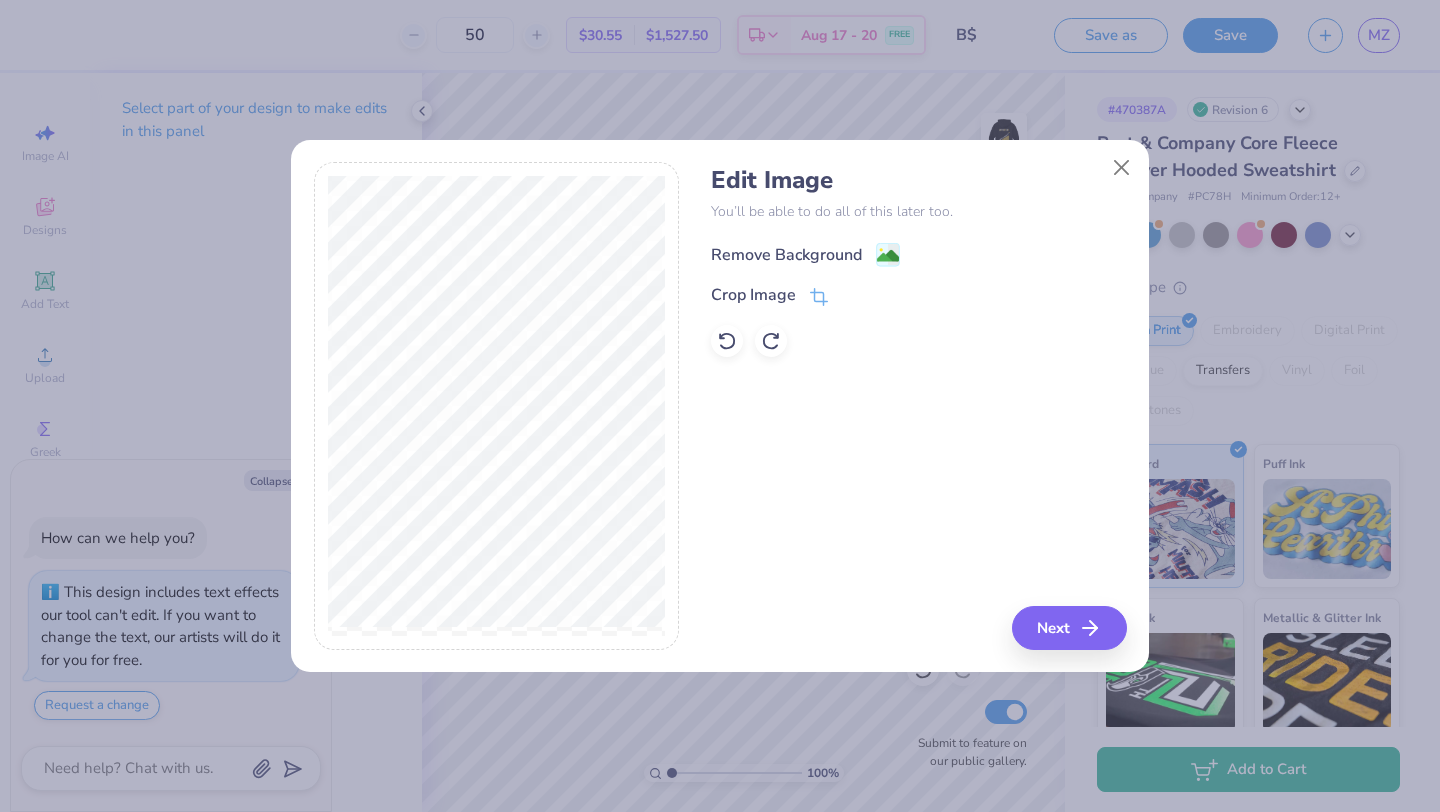 click on "Remove Background" at bounding box center [786, 255] 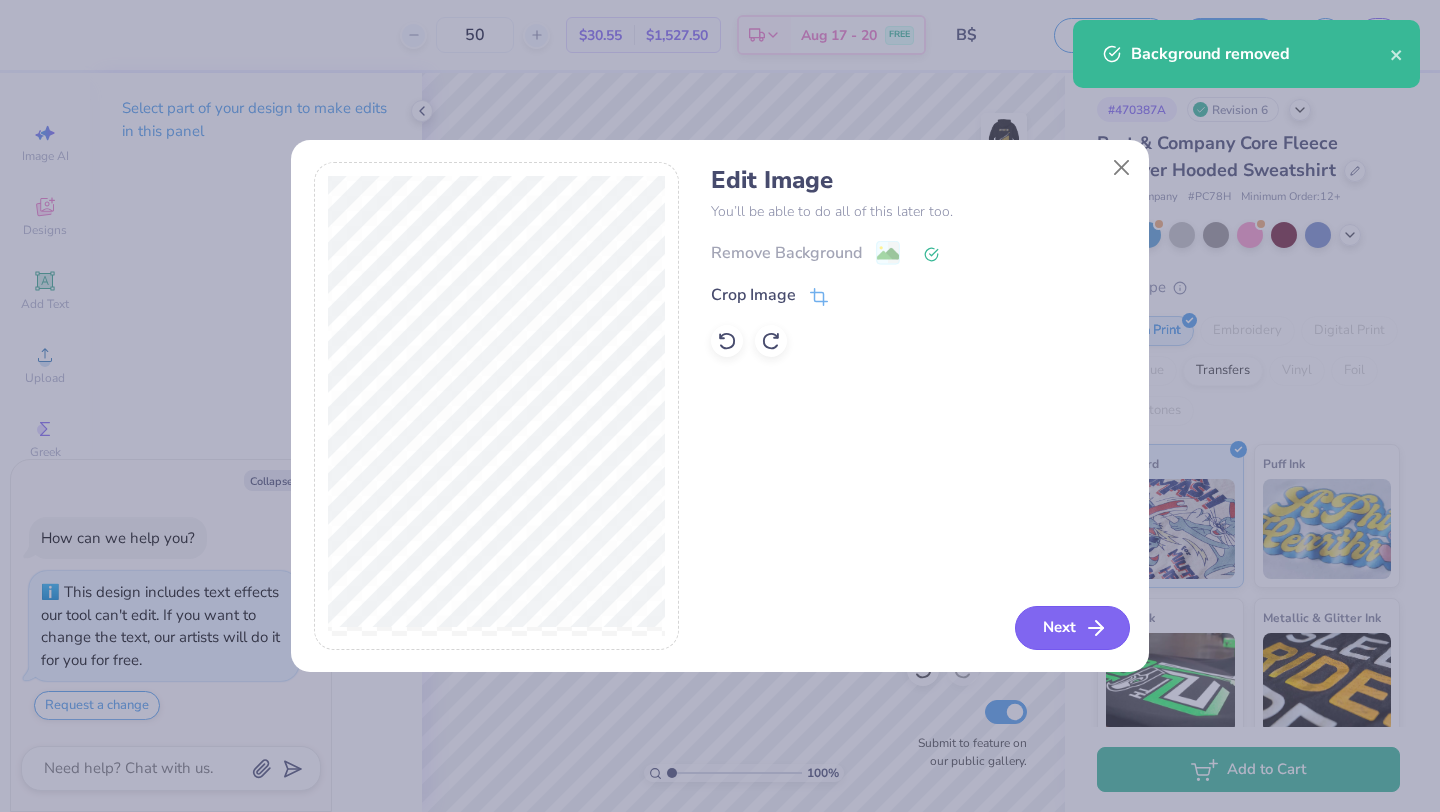 click on "Next" at bounding box center (1072, 628) 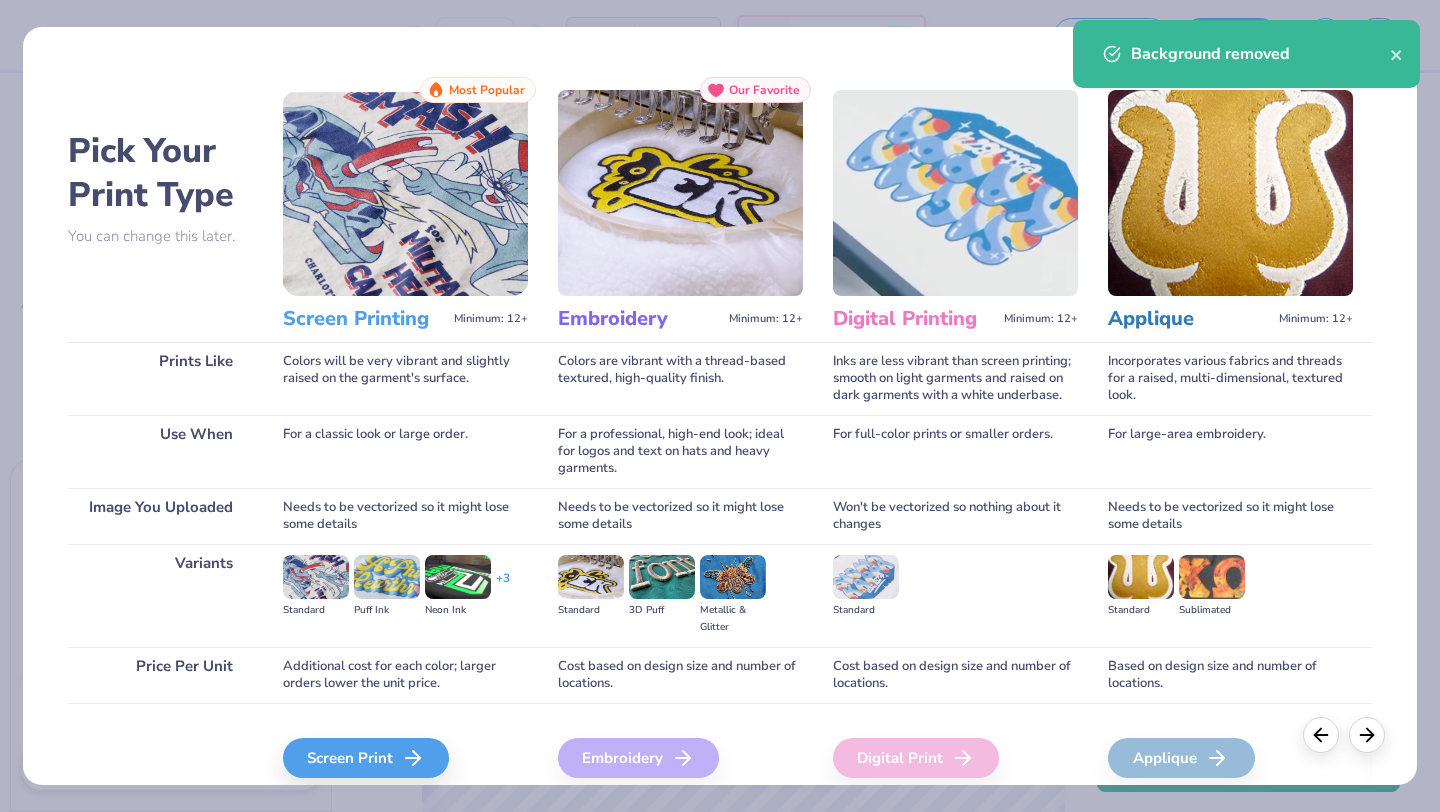 click on "We'll vectorize your image." at bounding box center [405, 790] 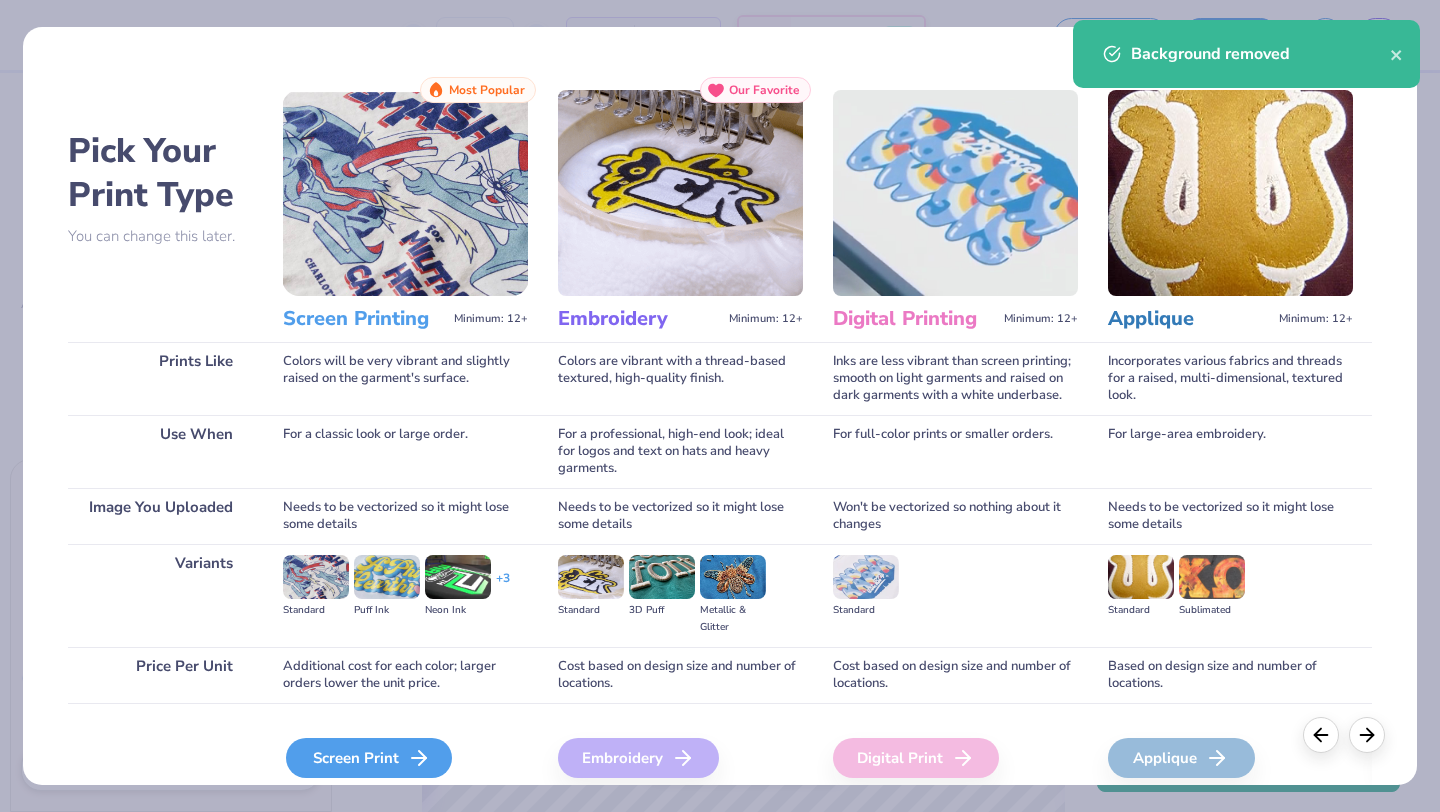 click on "Screen Print" at bounding box center [369, 758] 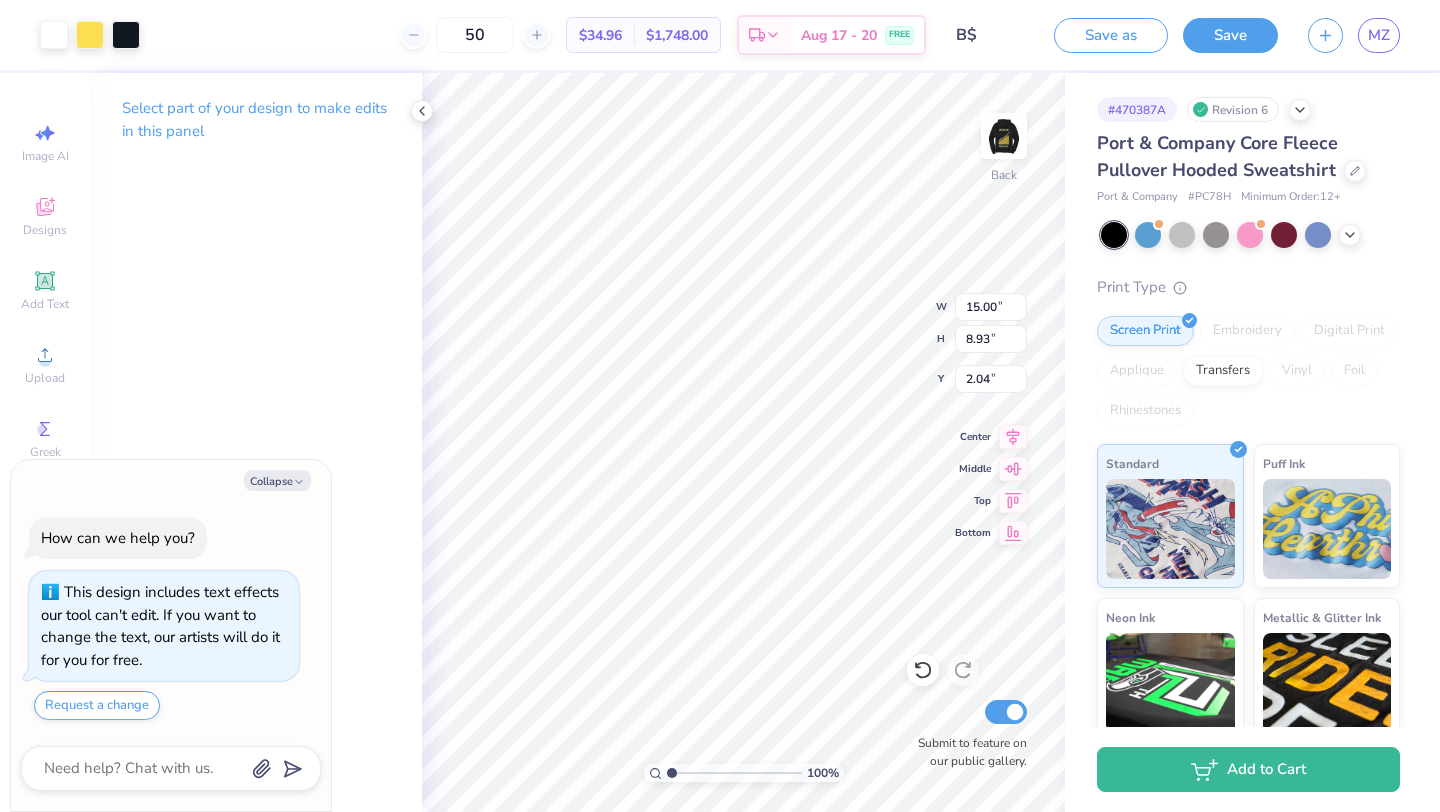 type on "x" 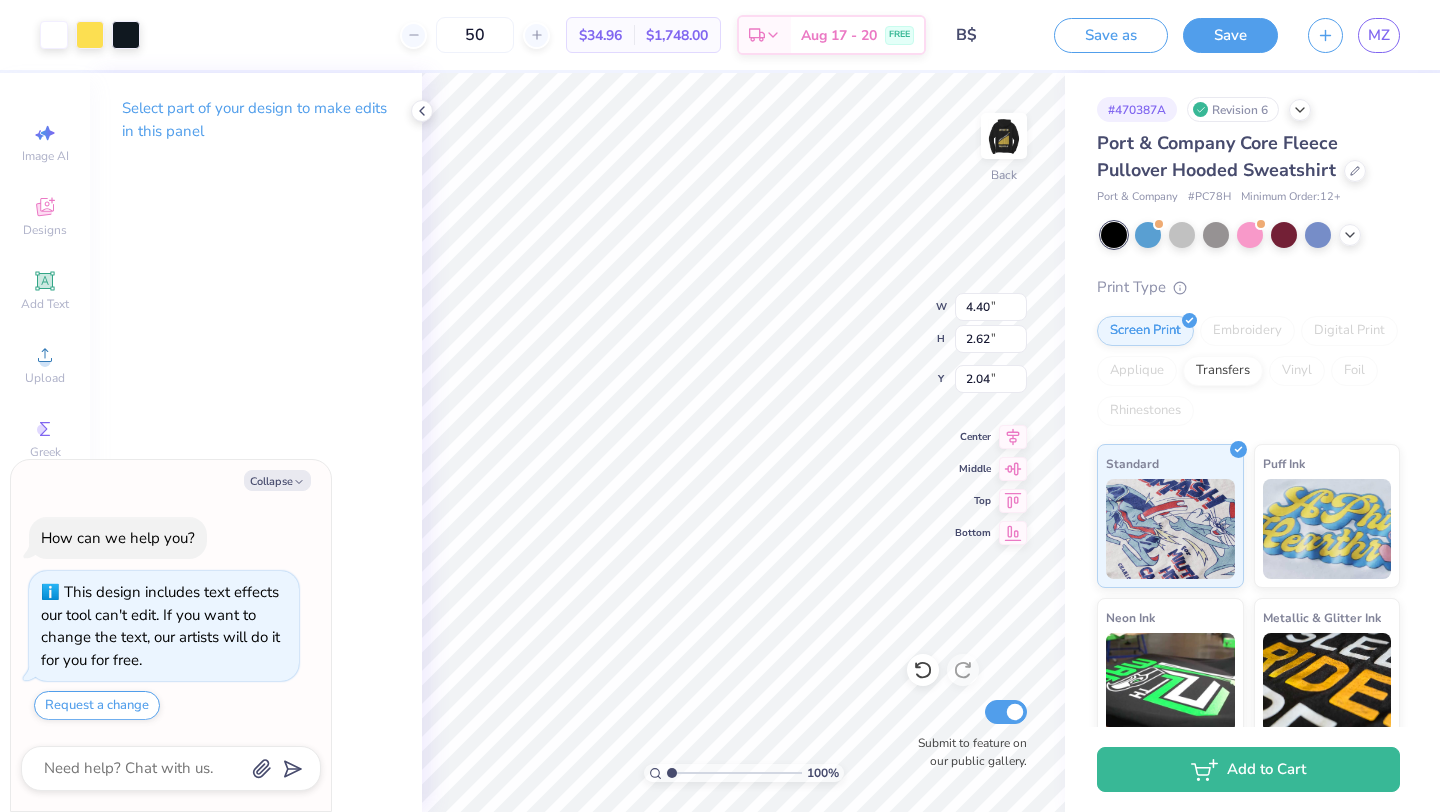 type on "x" 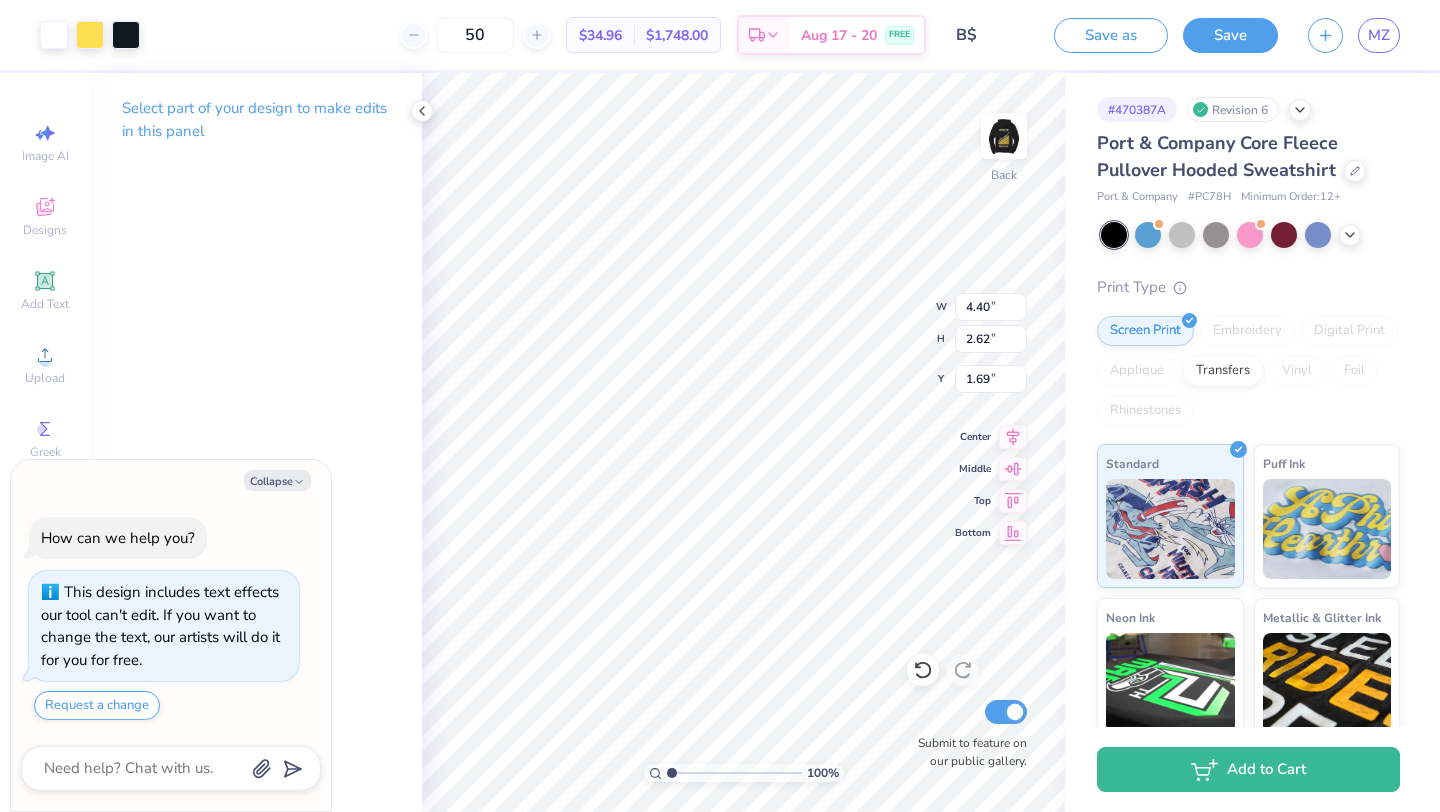 type on "x" 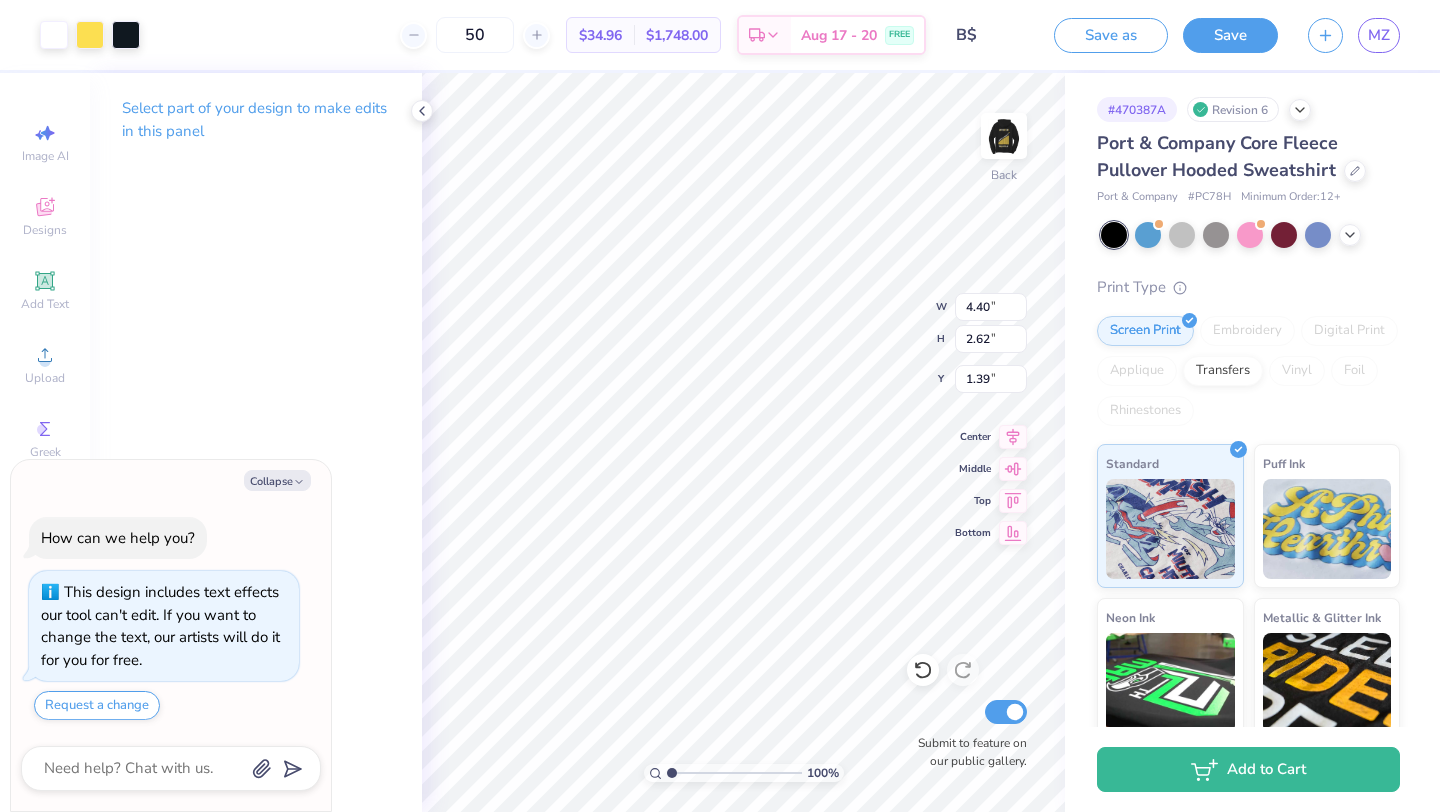 type on "x" 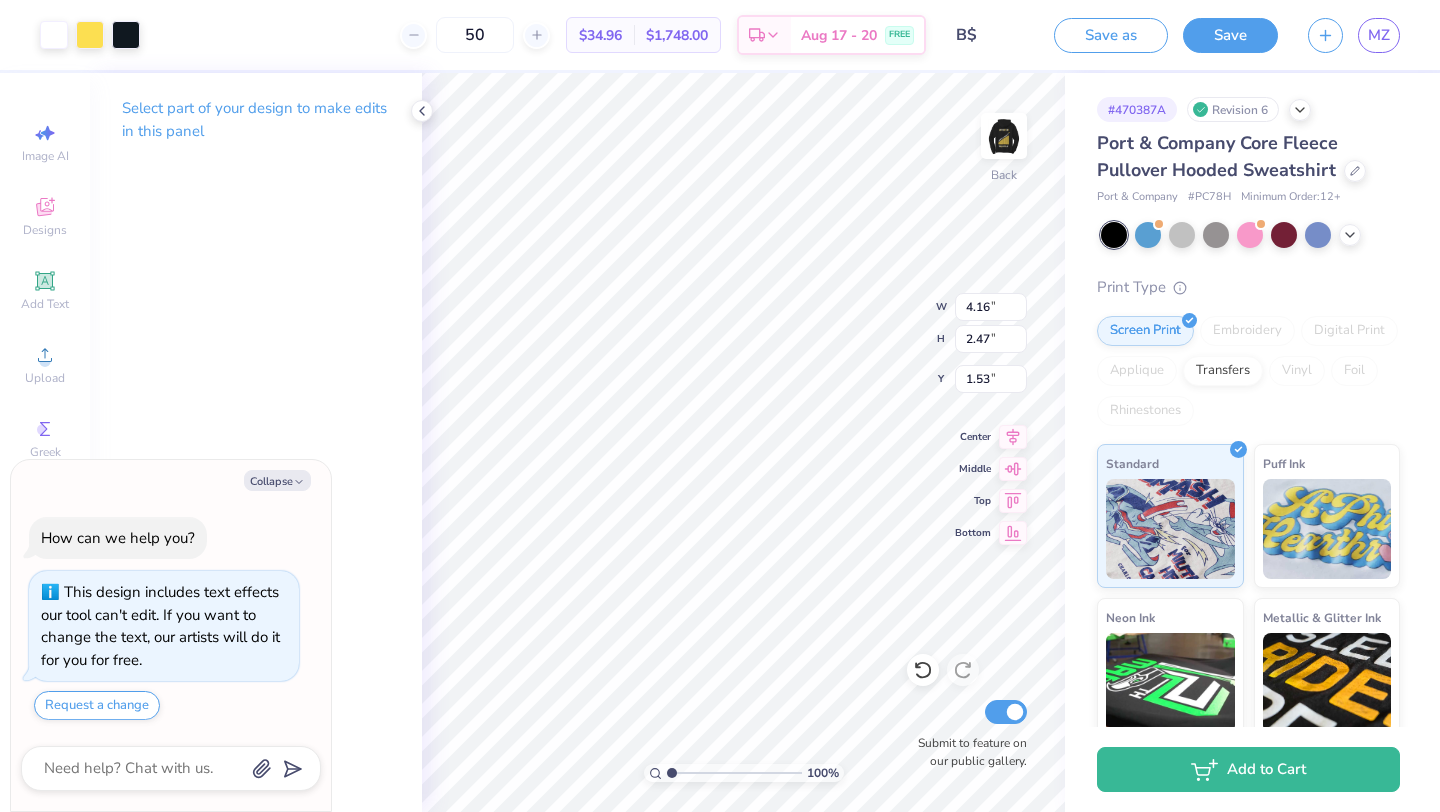 type on "x" 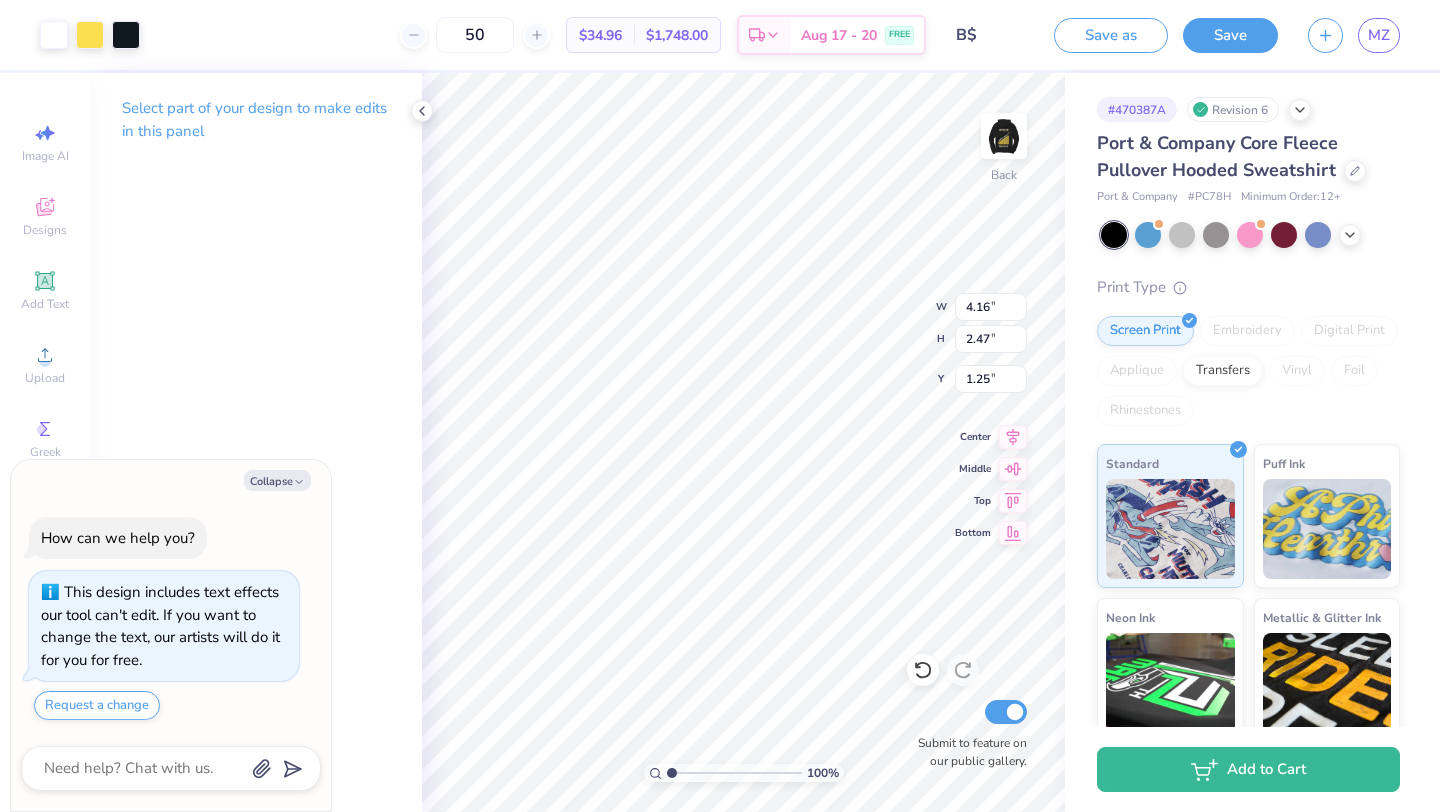 type on "x" 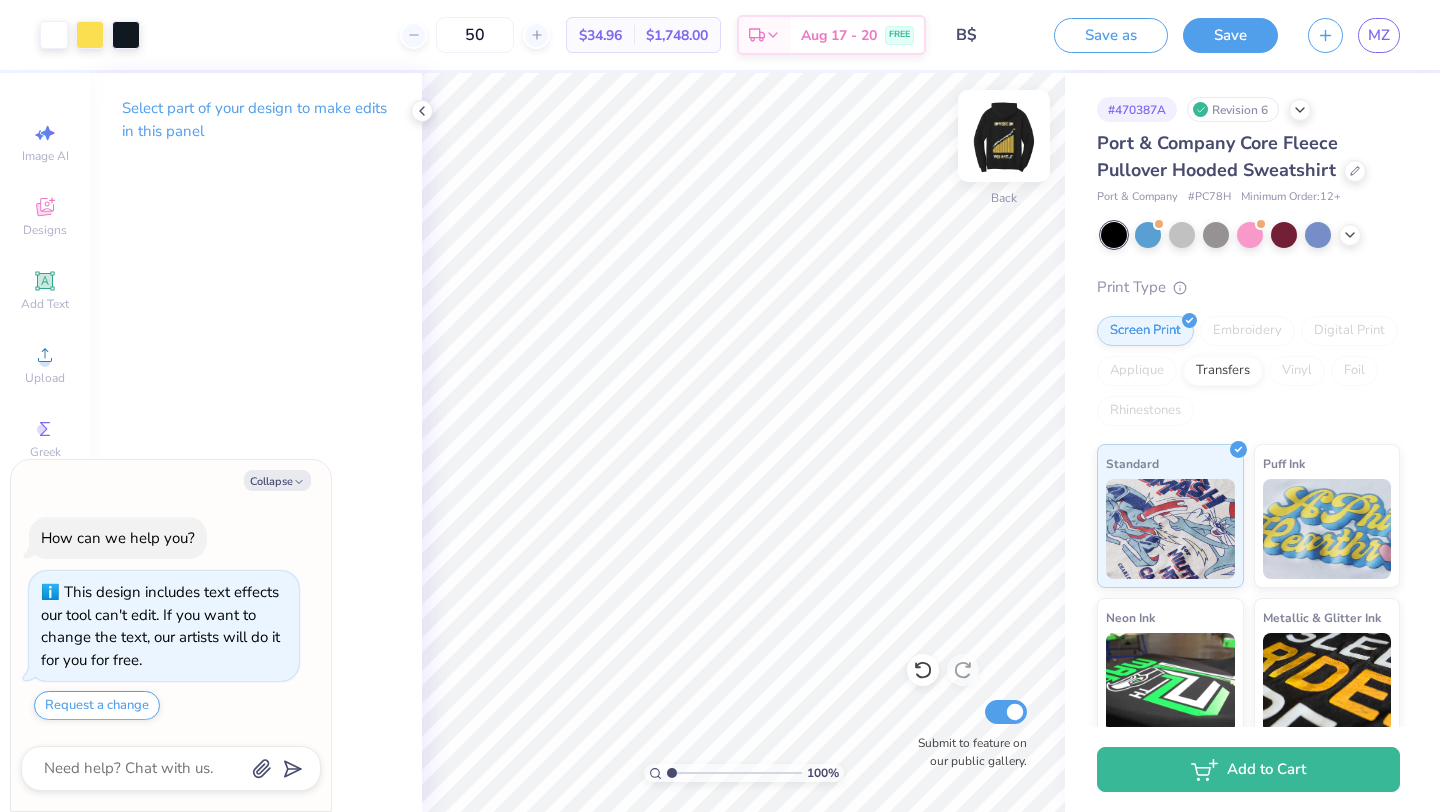 click at bounding box center [1004, 136] 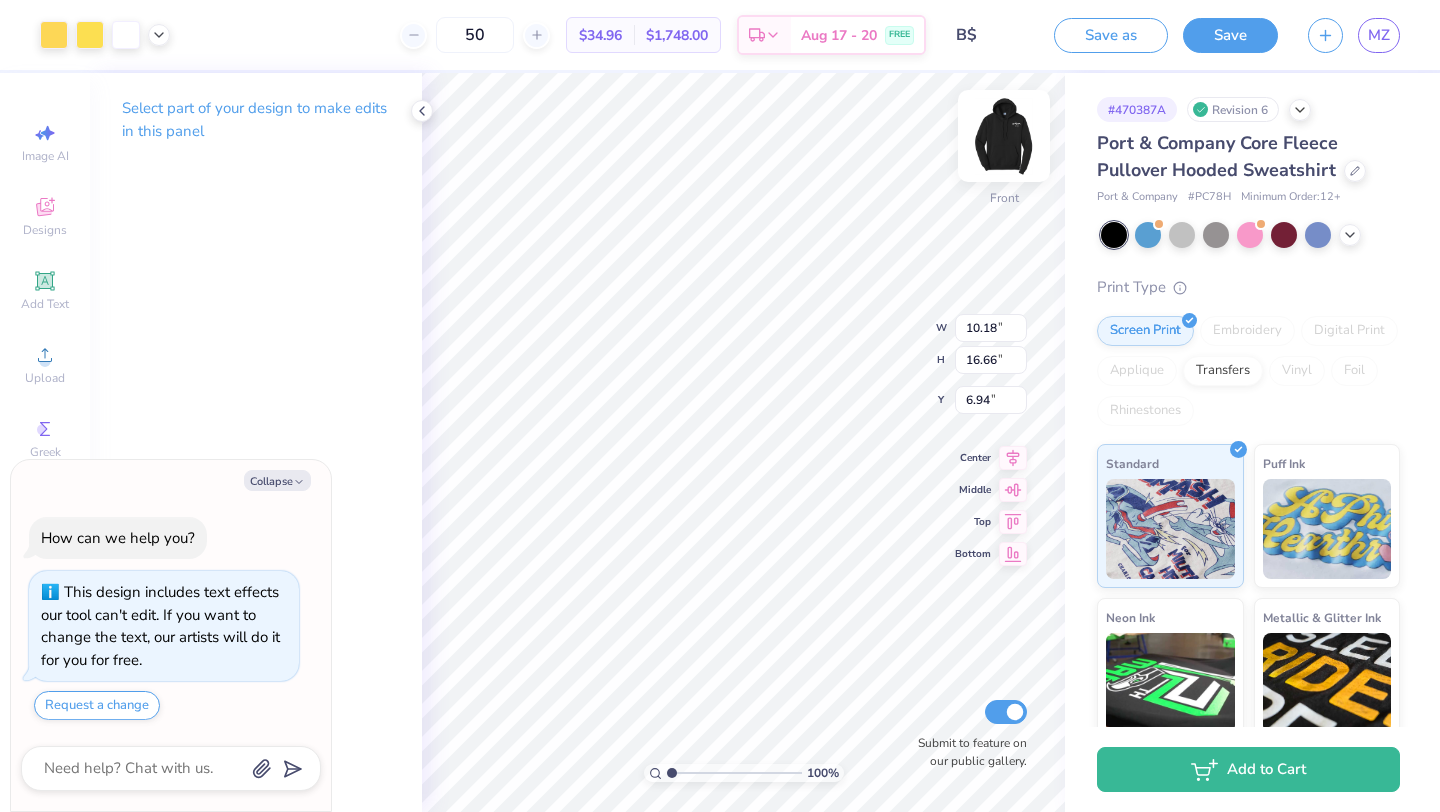 type on "x" 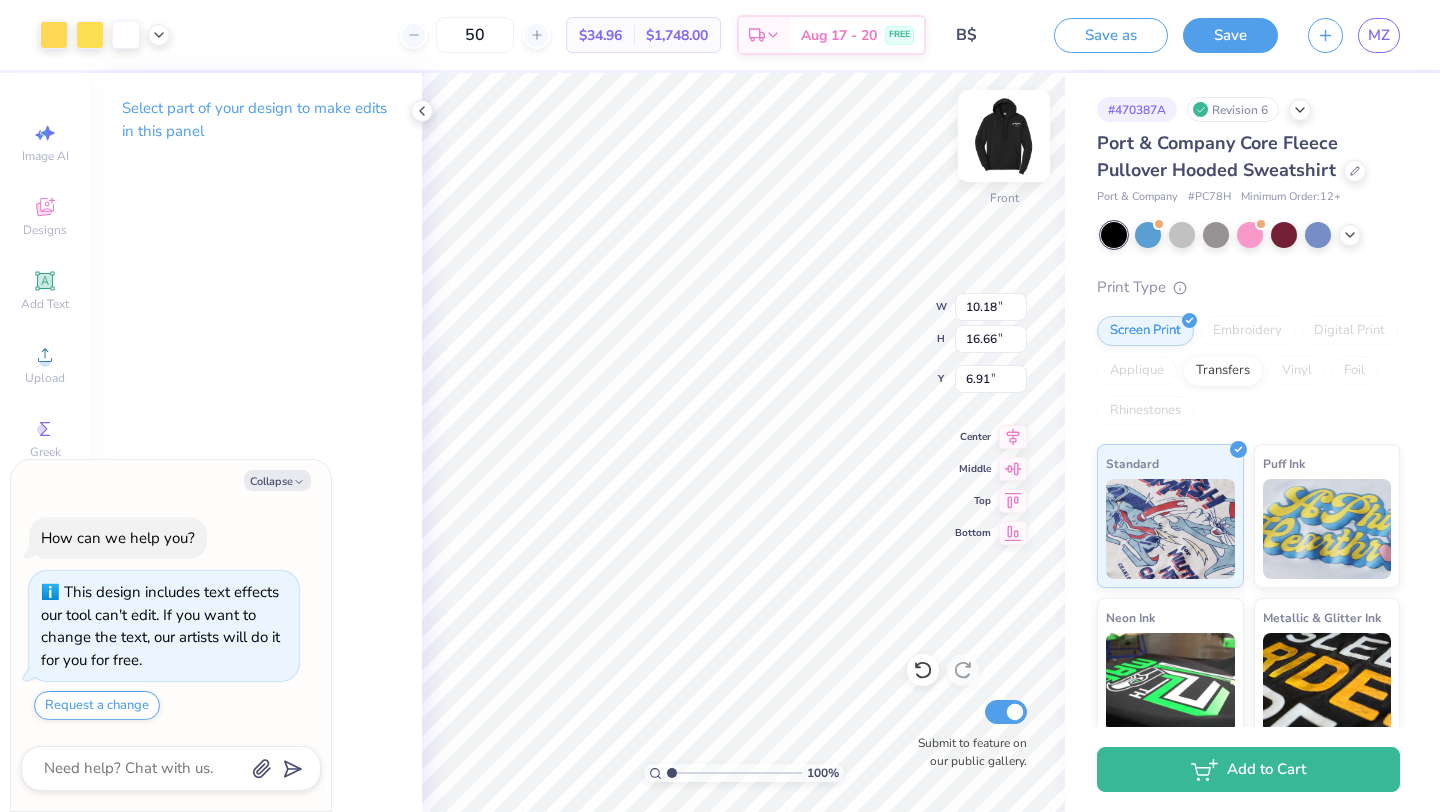 type on "x" 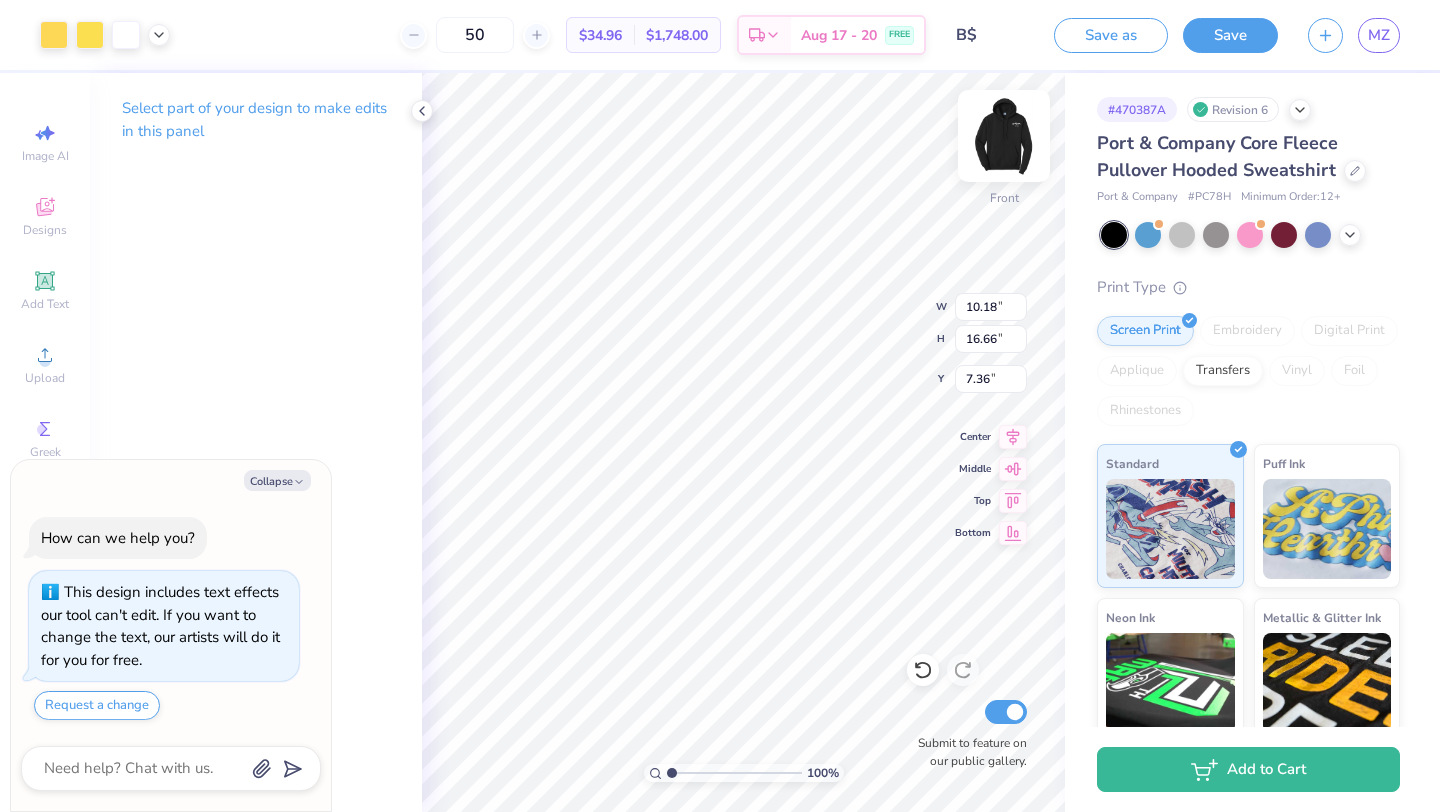 type on "x" 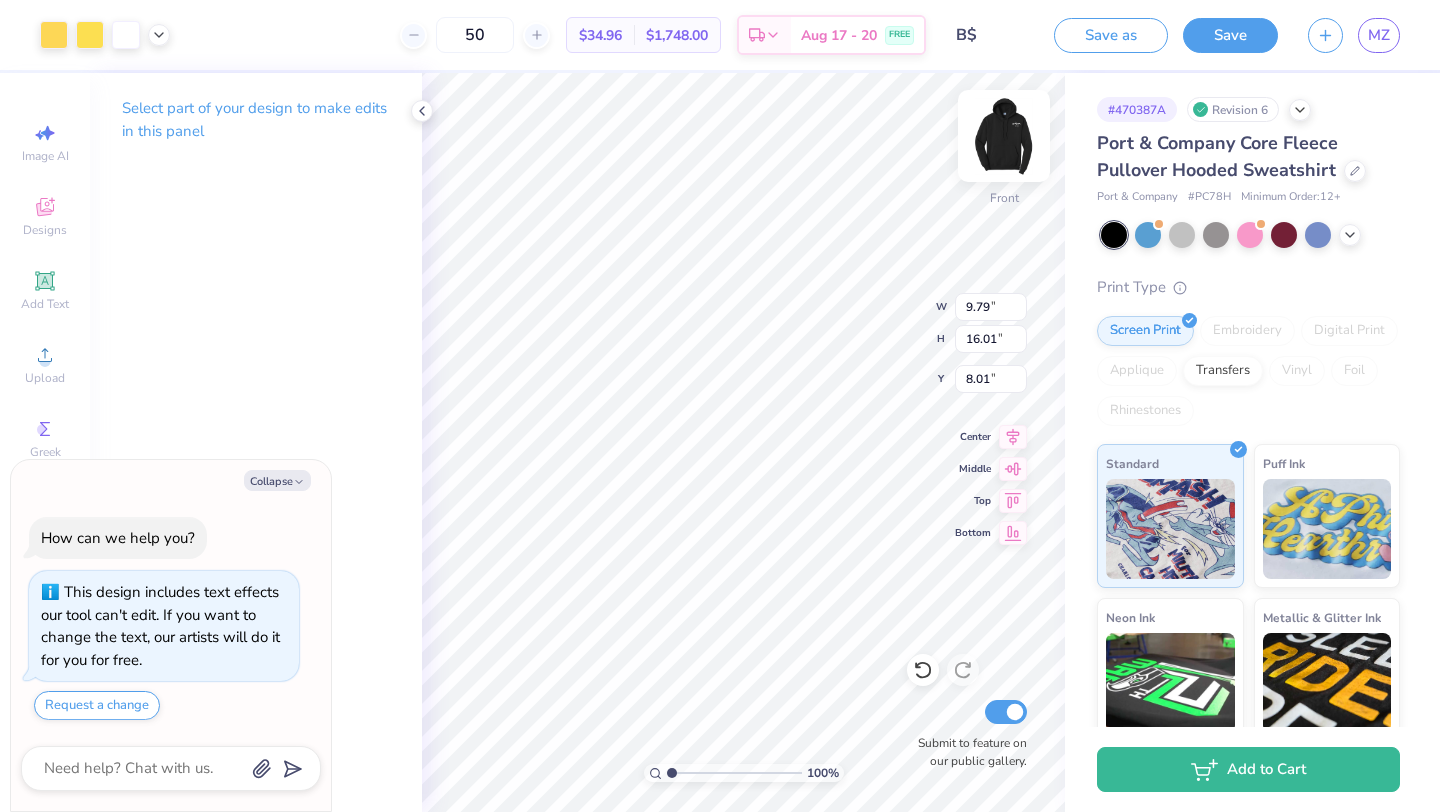 type on "x" 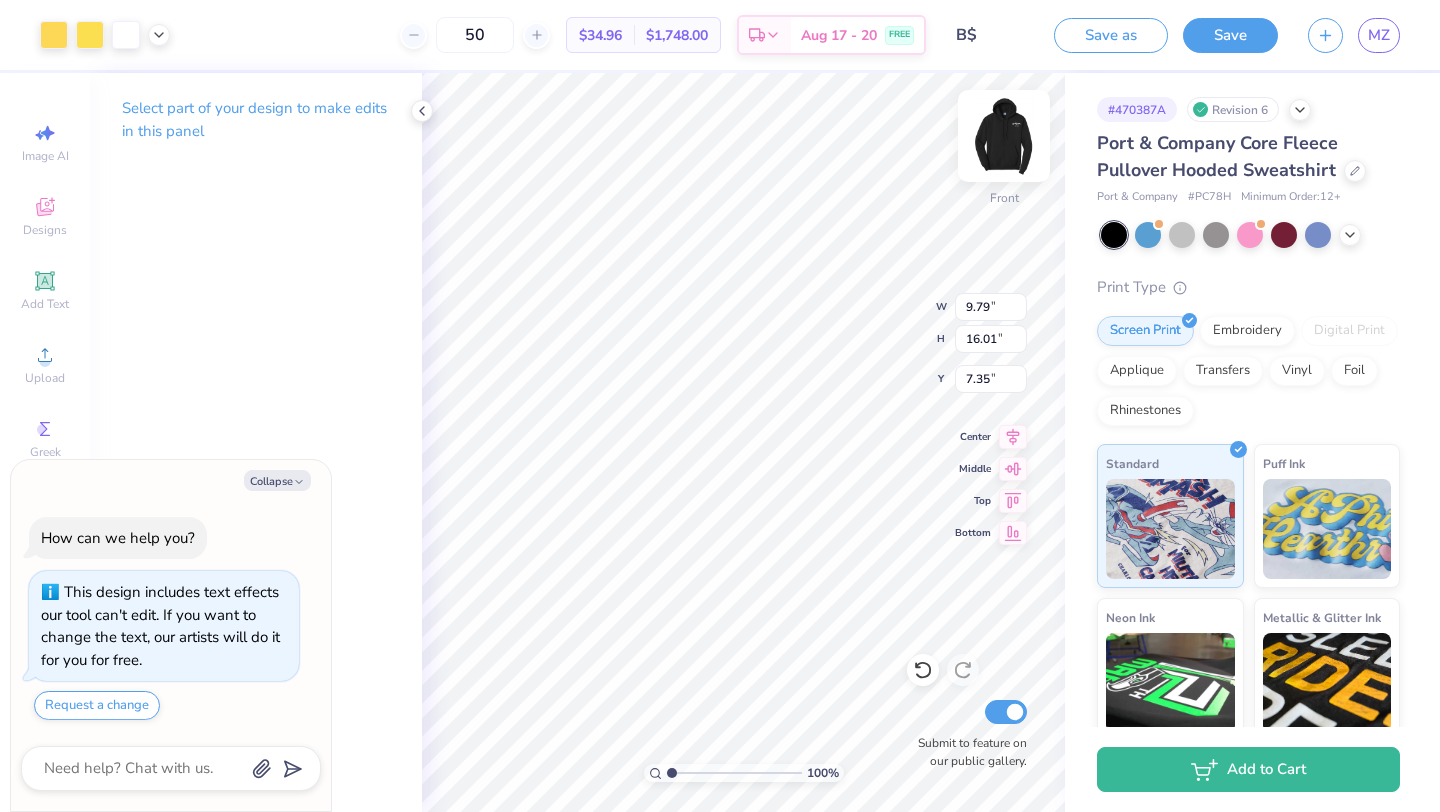 type on "x" 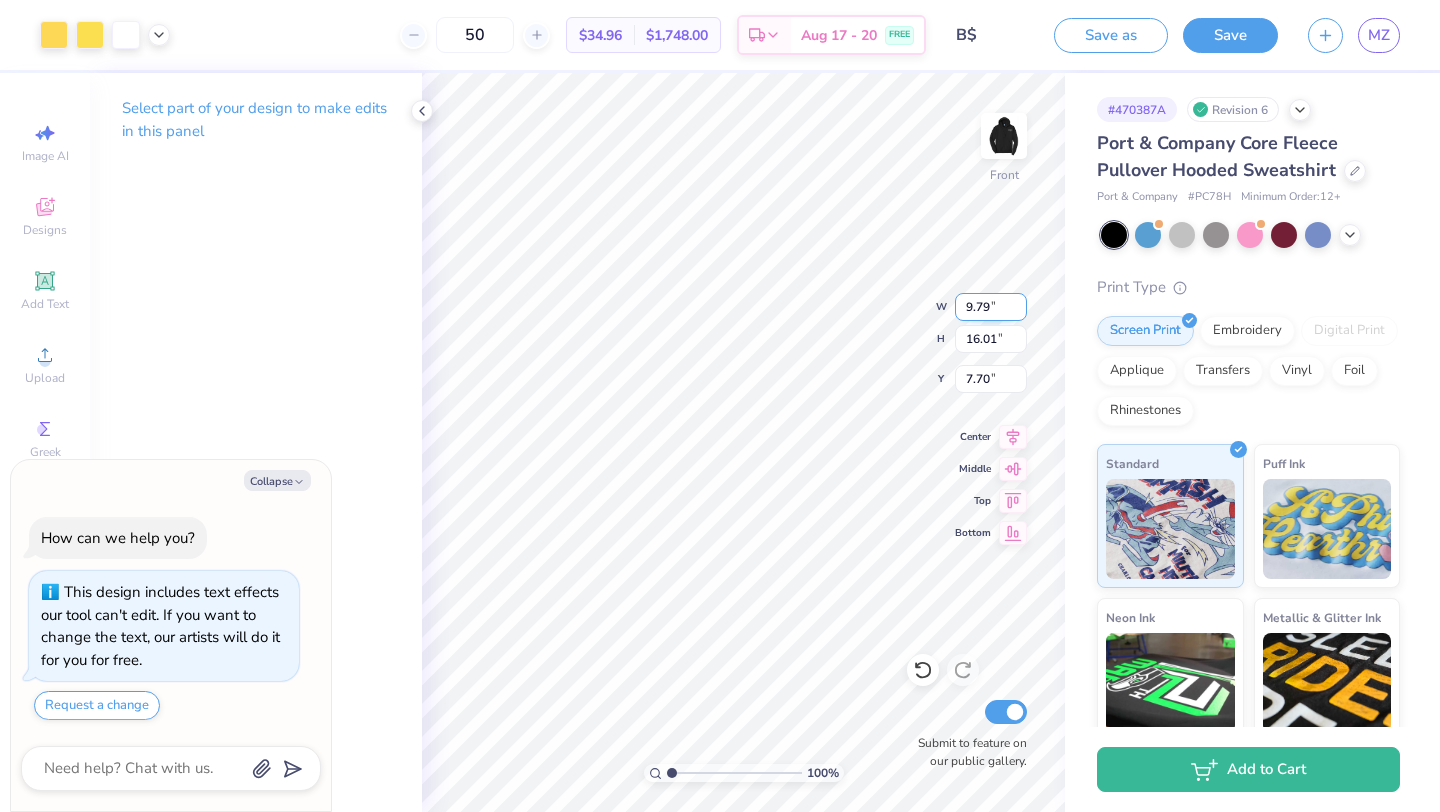 click on "100  % Front W 9.79 9.79 " H 16.01 16.01 " Y 7.70 7.70 " Center Middle Top Bottom Submit to feature on our public gallery." at bounding box center (743, 442) 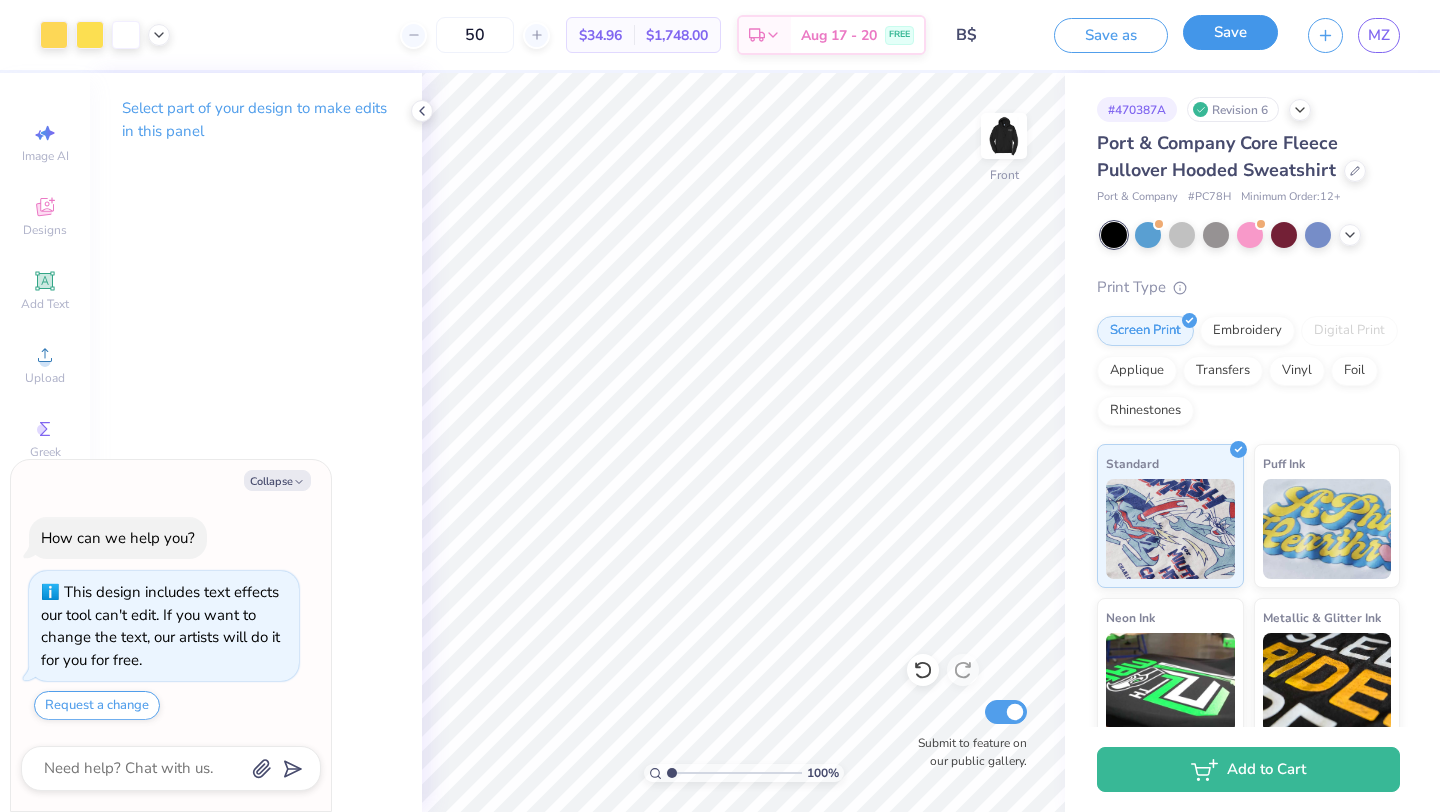 click on "Save" at bounding box center (1230, 32) 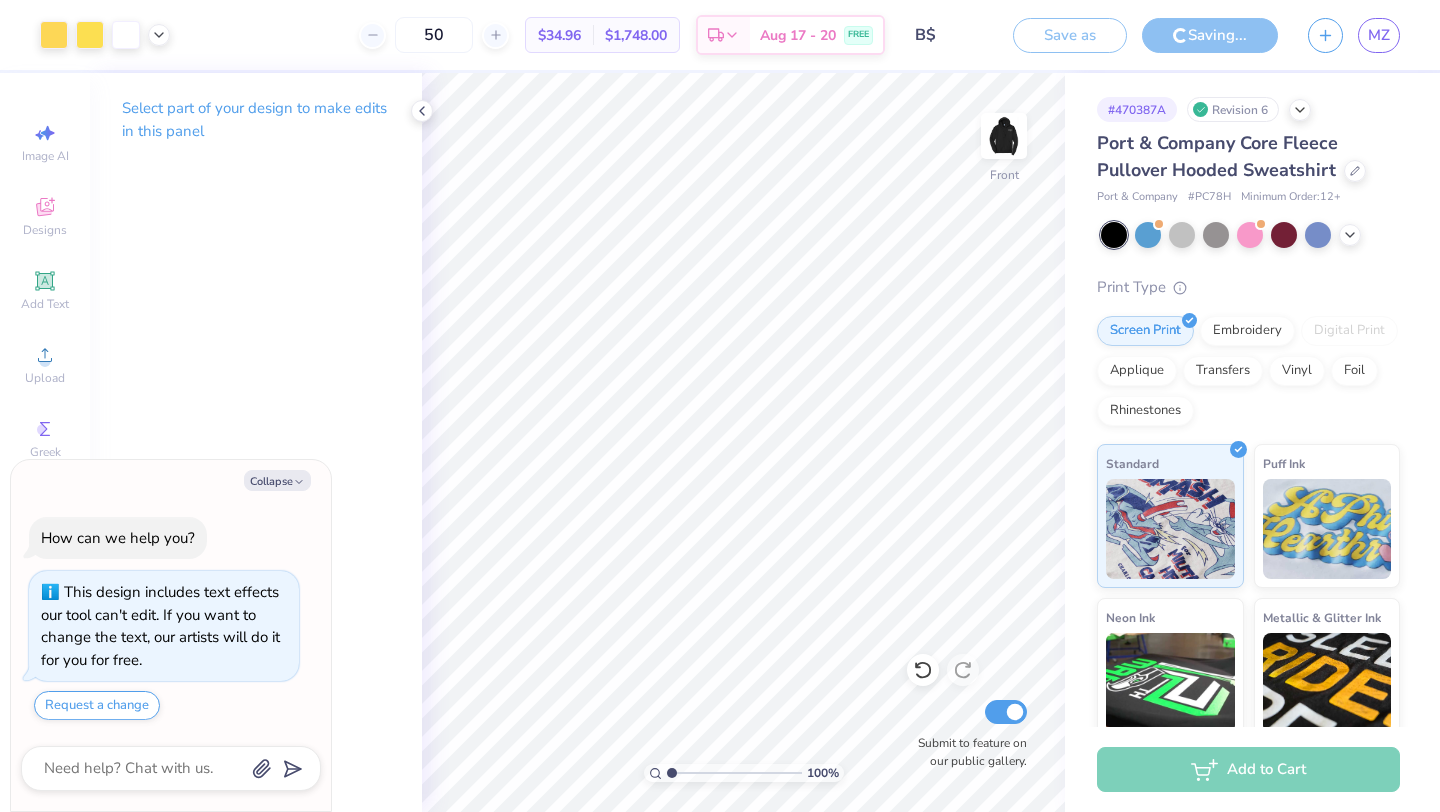 type on "x" 